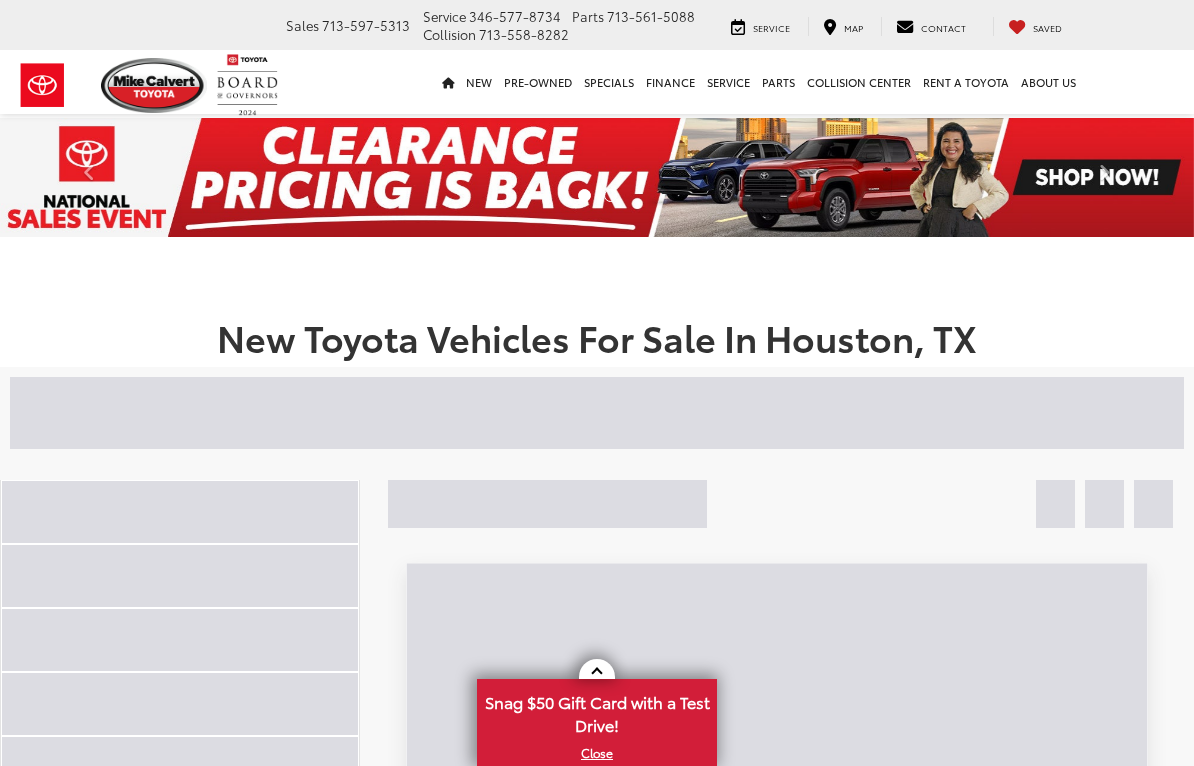 scroll, scrollTop: 0, scrollLeft: 0, axis: both 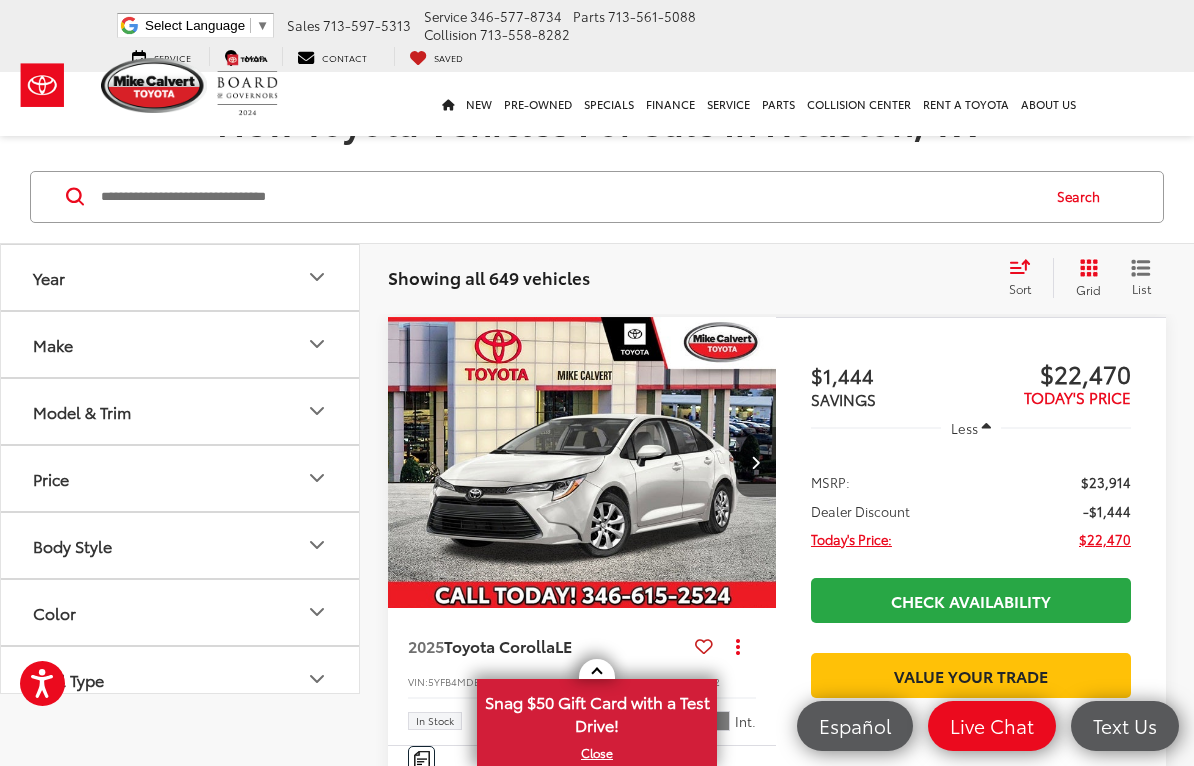 click on "Model & Trim" at bounding box center [181, 411] 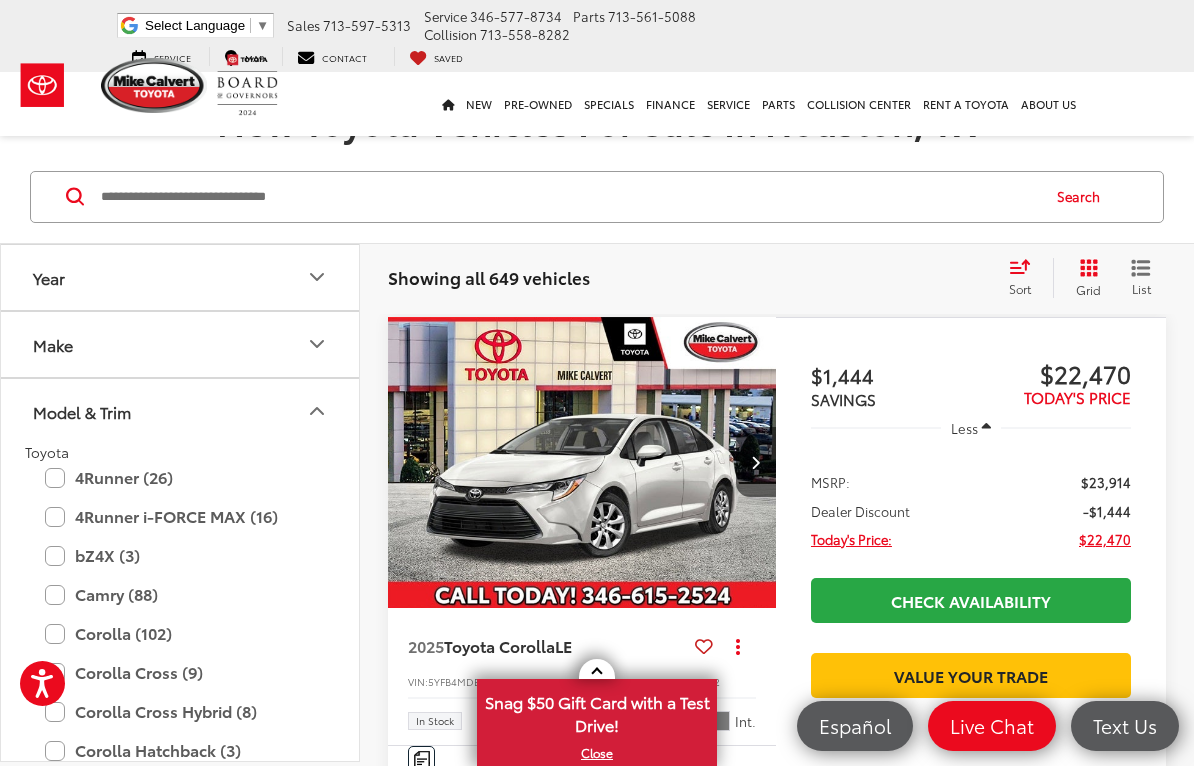 scroll, scrollTop: 0, scrollLeft: 0, axis: both 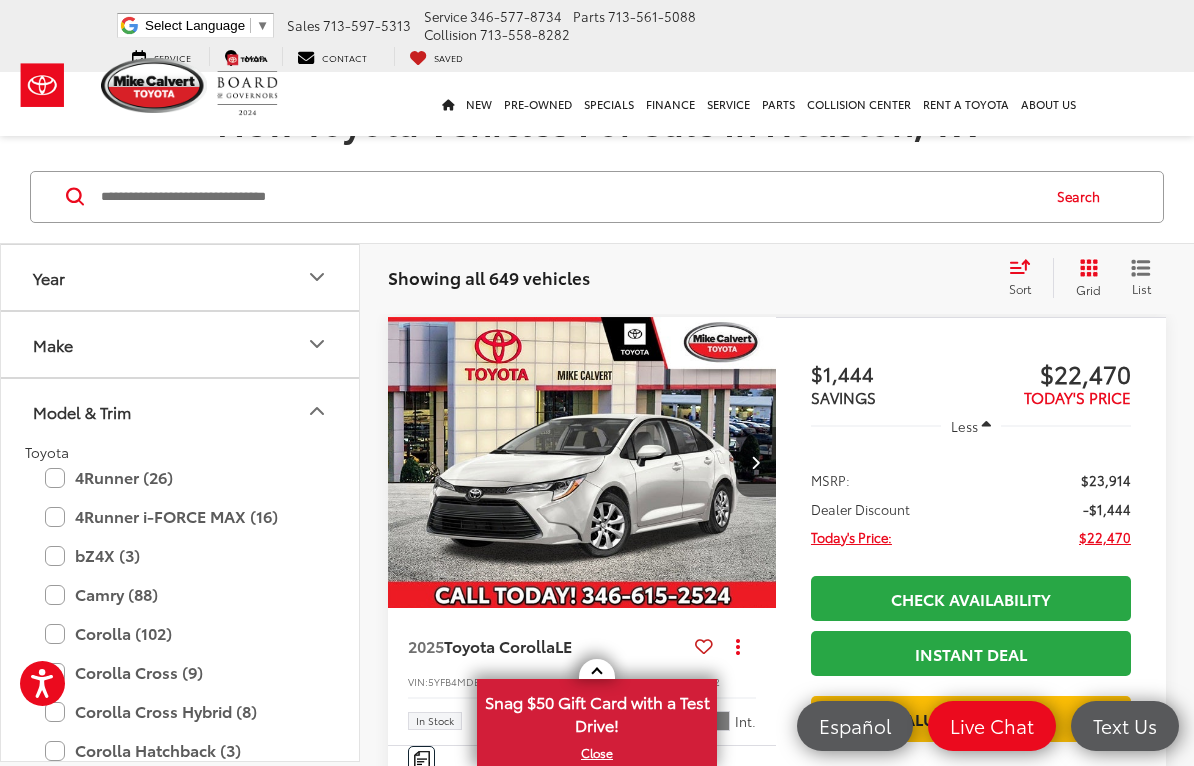 click on "4Runner (26)" at bounding box center (180, 477) 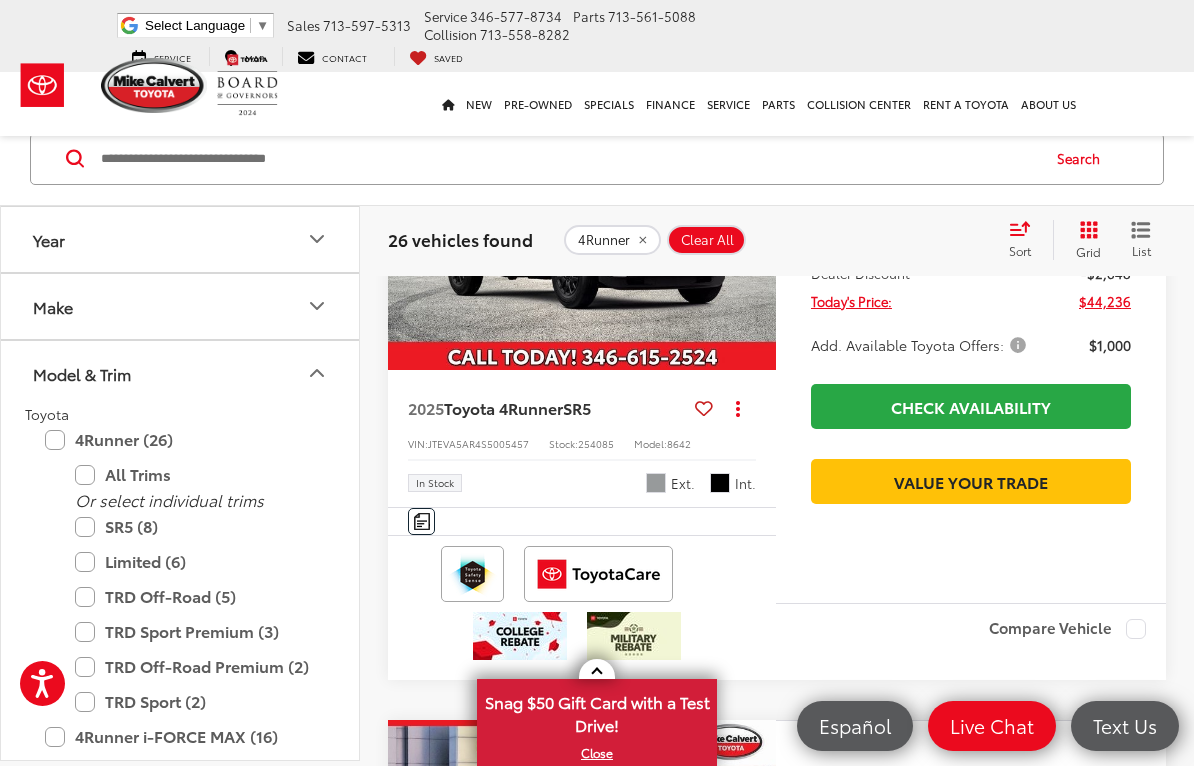 scroll, scrollTop: 456, scrollLeft: 0, axis: vertical 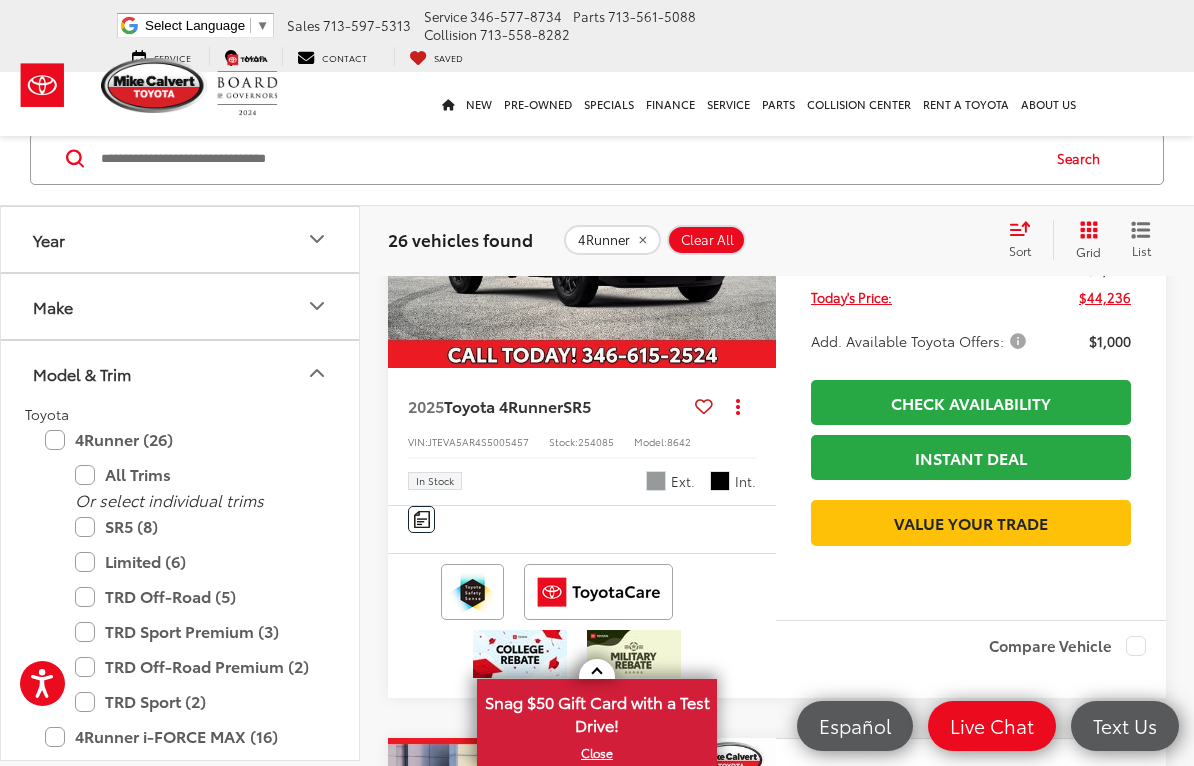 click on "SR5 (8)" at bounding box center (195, 527) 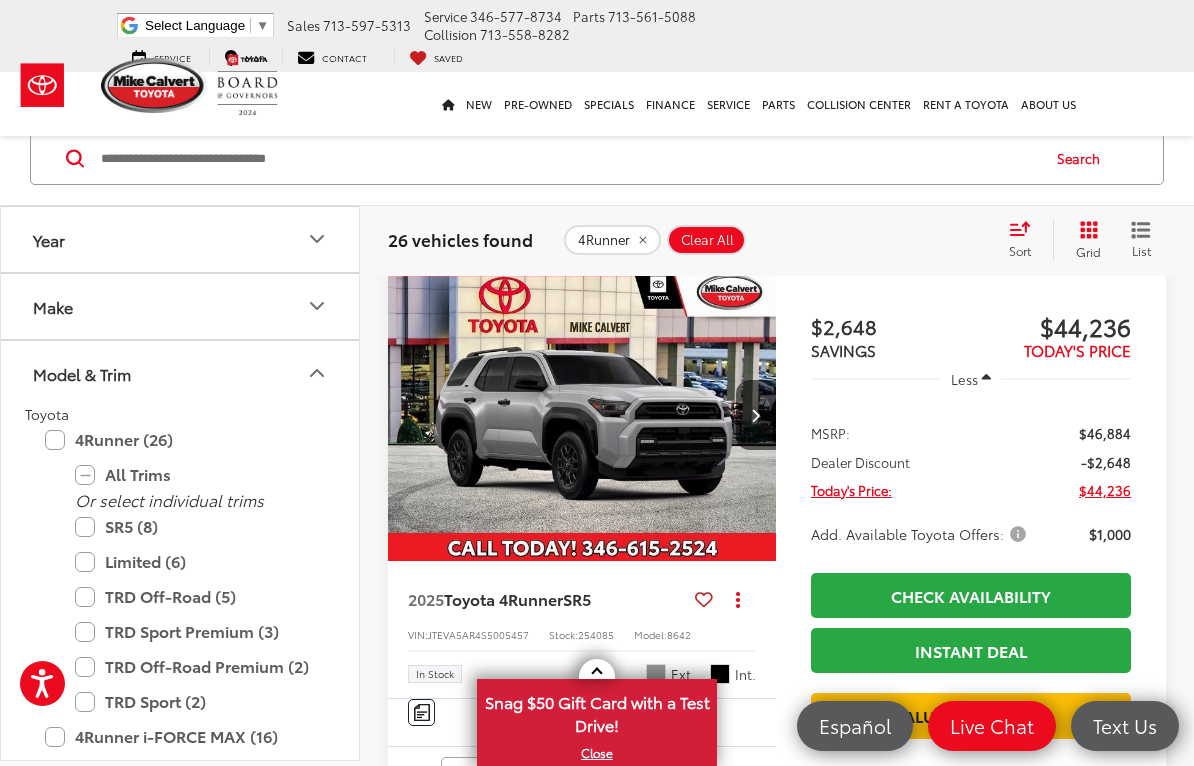scroll, scrollTop: 252, scrollLeft: 0, axis: vertical 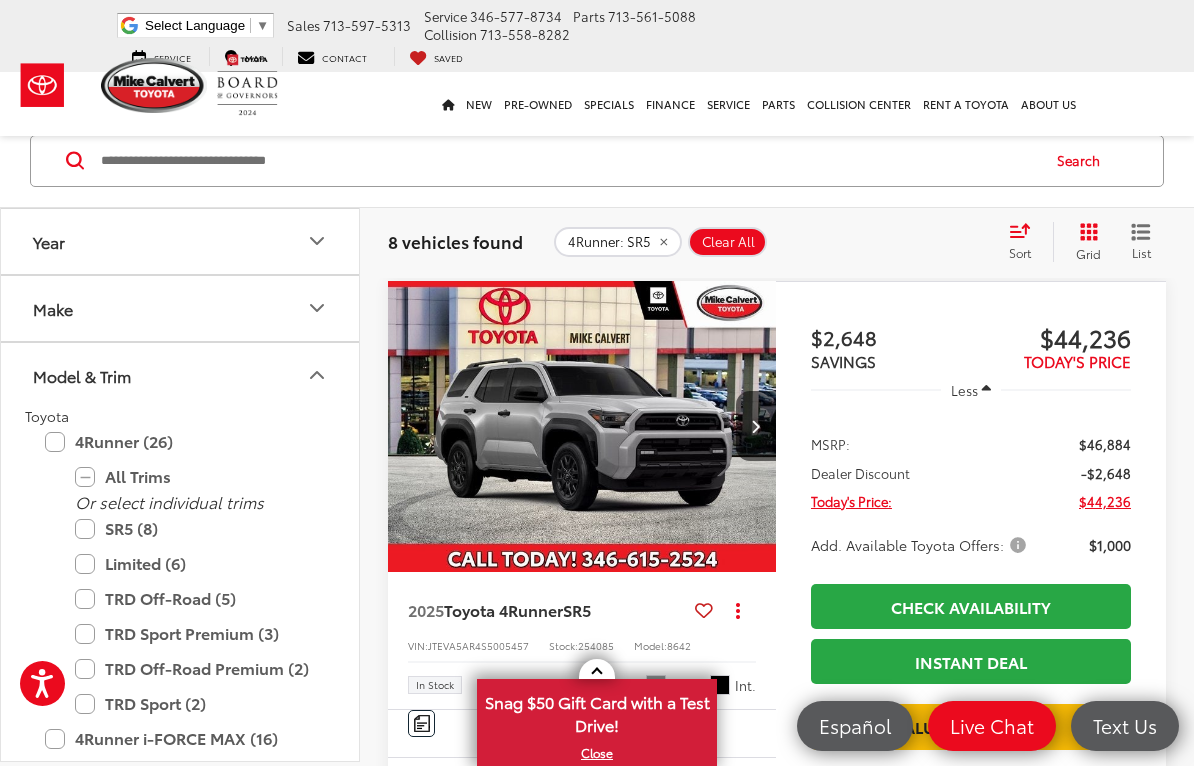 click 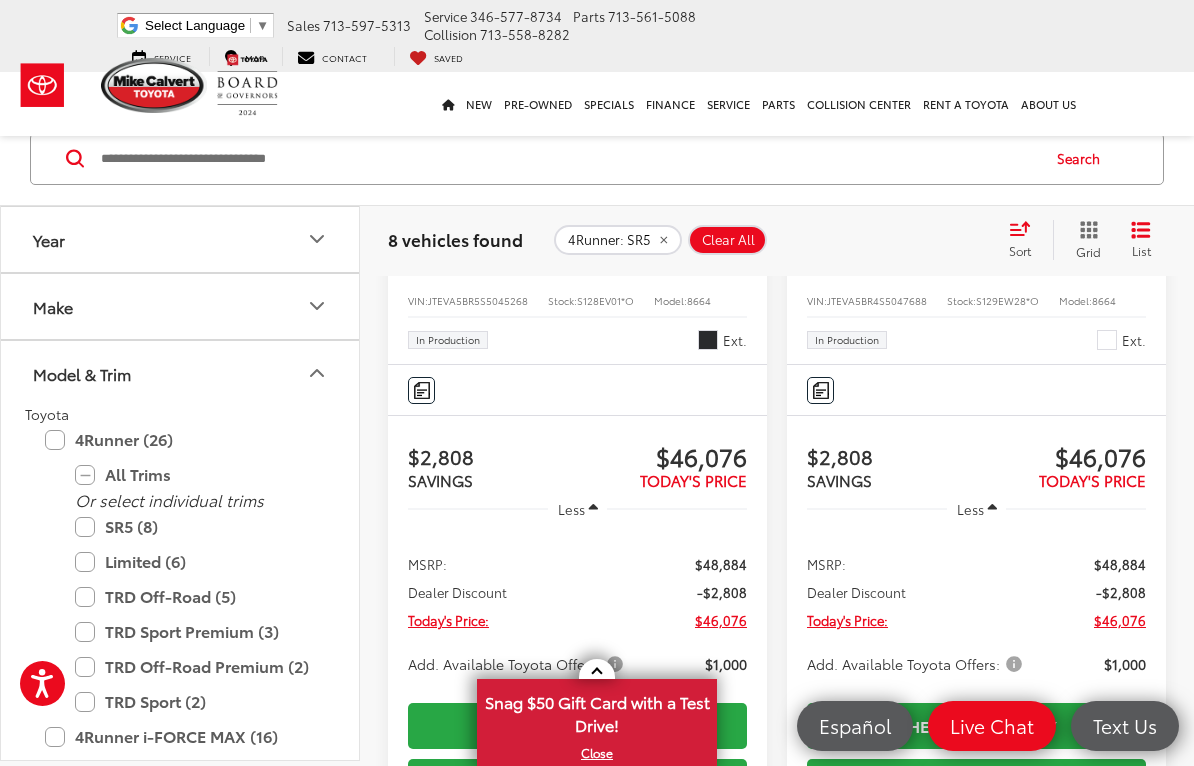 scroll, scrollTop: 4460, scrollLeft: 0, axis: vertical 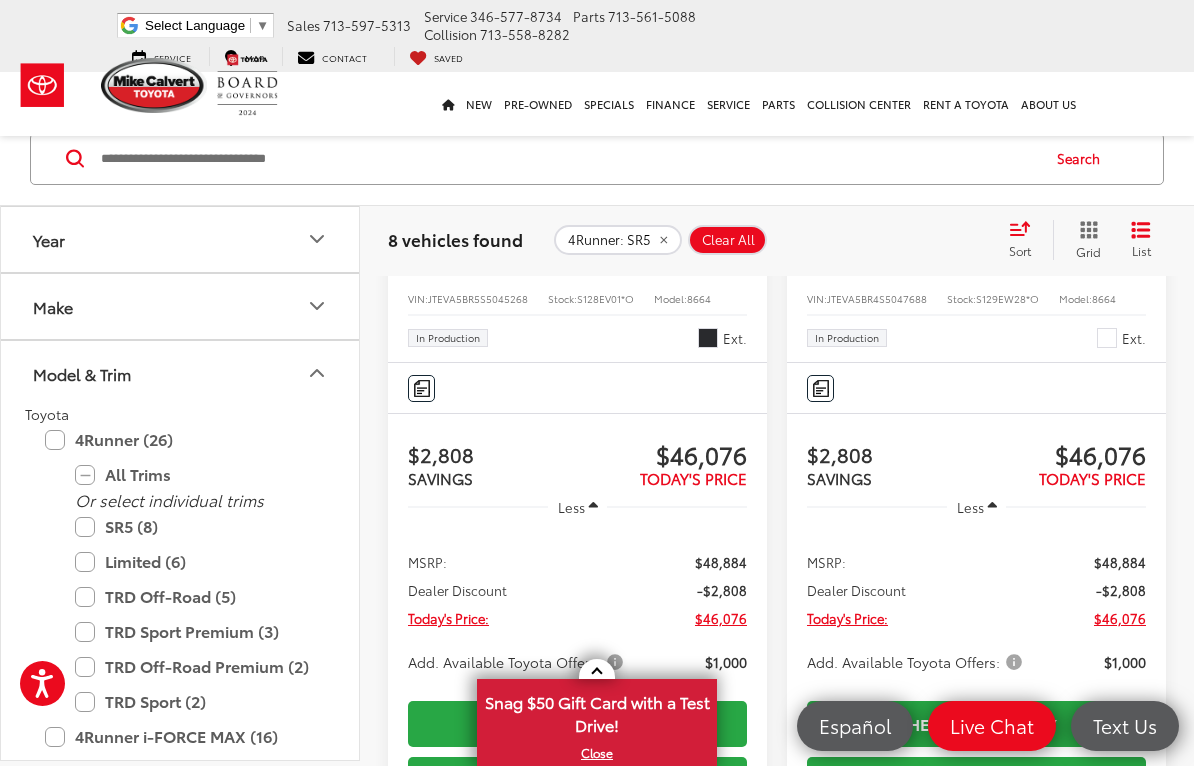 click on "TRD Sport (2)" at bounding box center [195, 702] 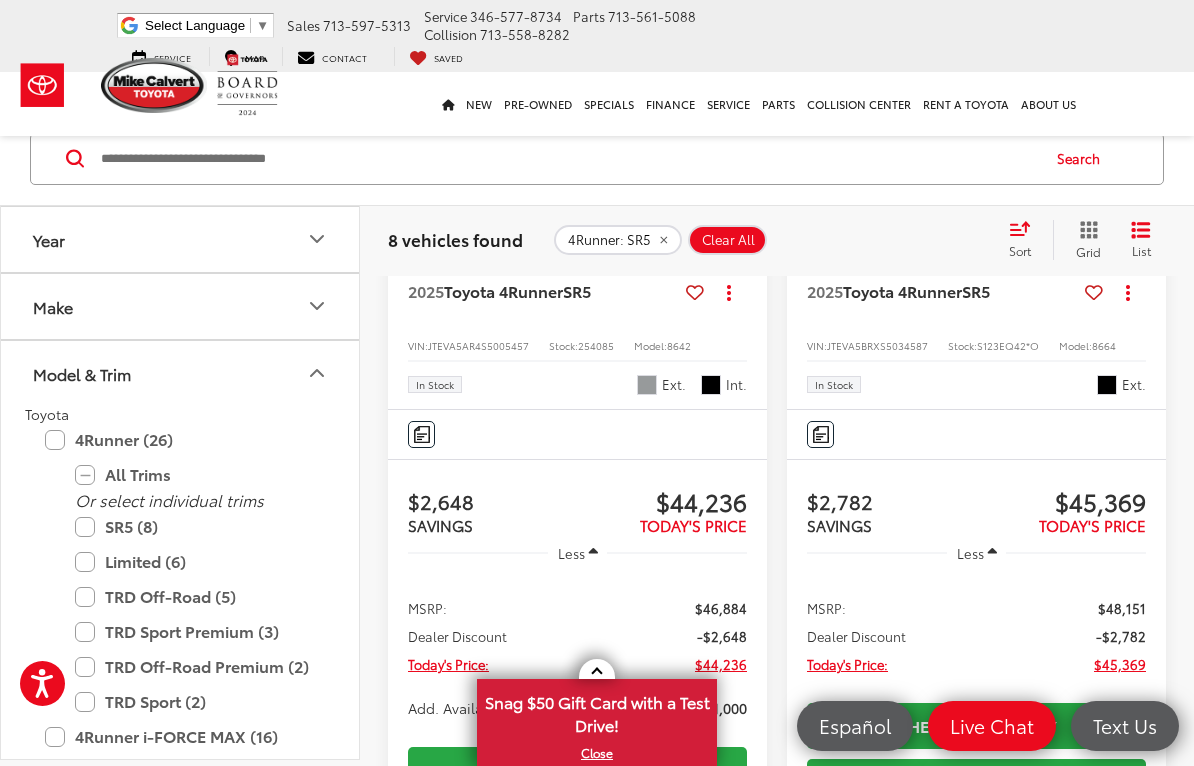 scroll, scrollTop: 252, scrollLeft: 0, axis: vertical 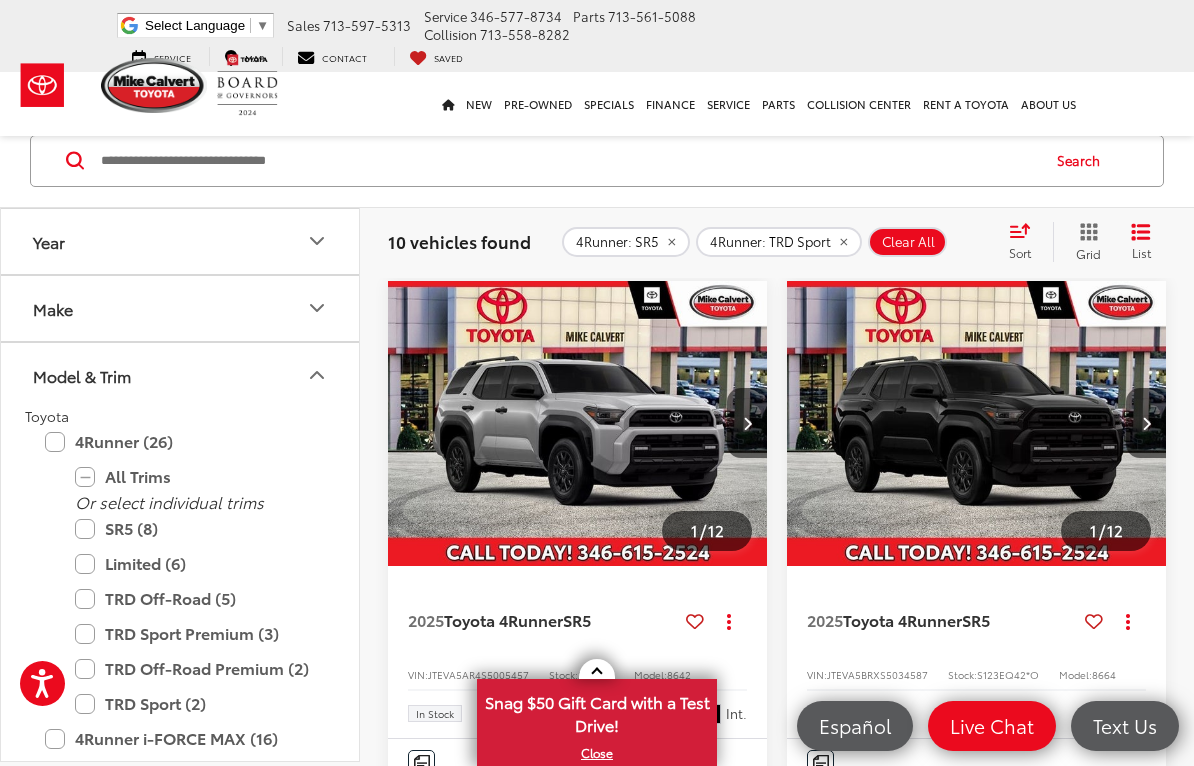 click on "SR5 (8)" at bounding box center [195, 528] 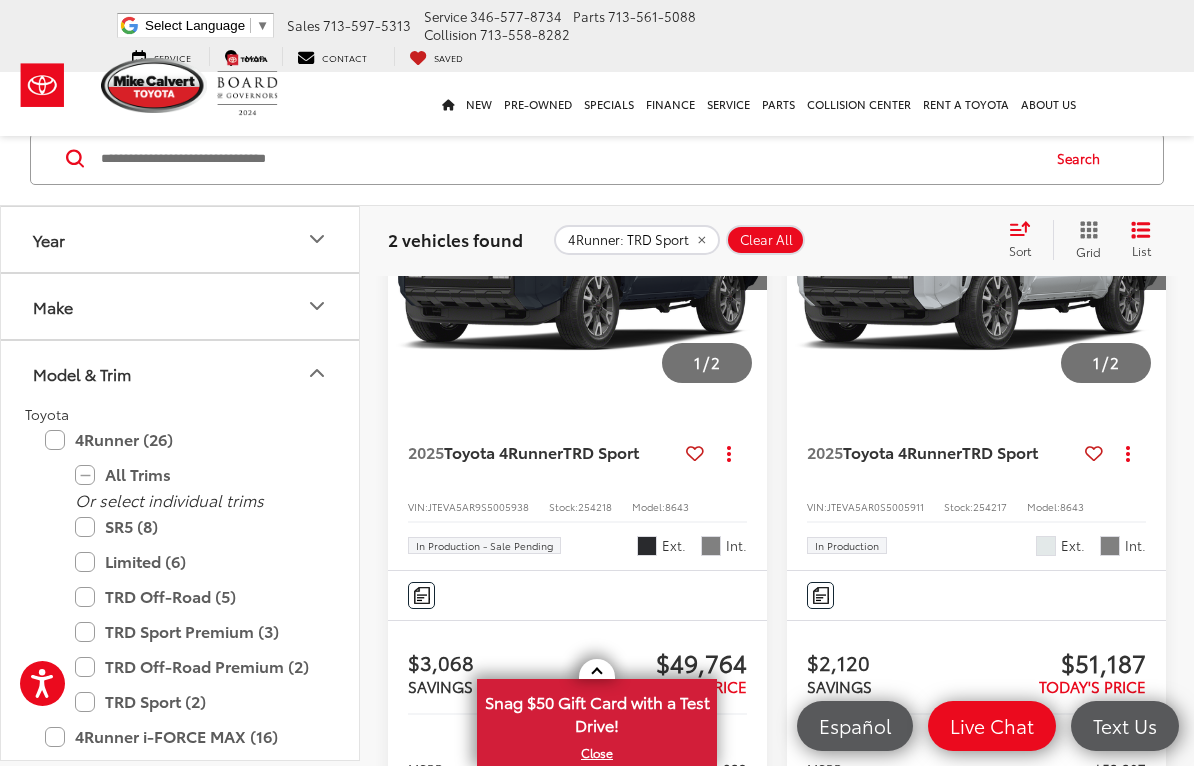 scroll, scrollTop: 447, scrollLeft: 0, axis: vertical 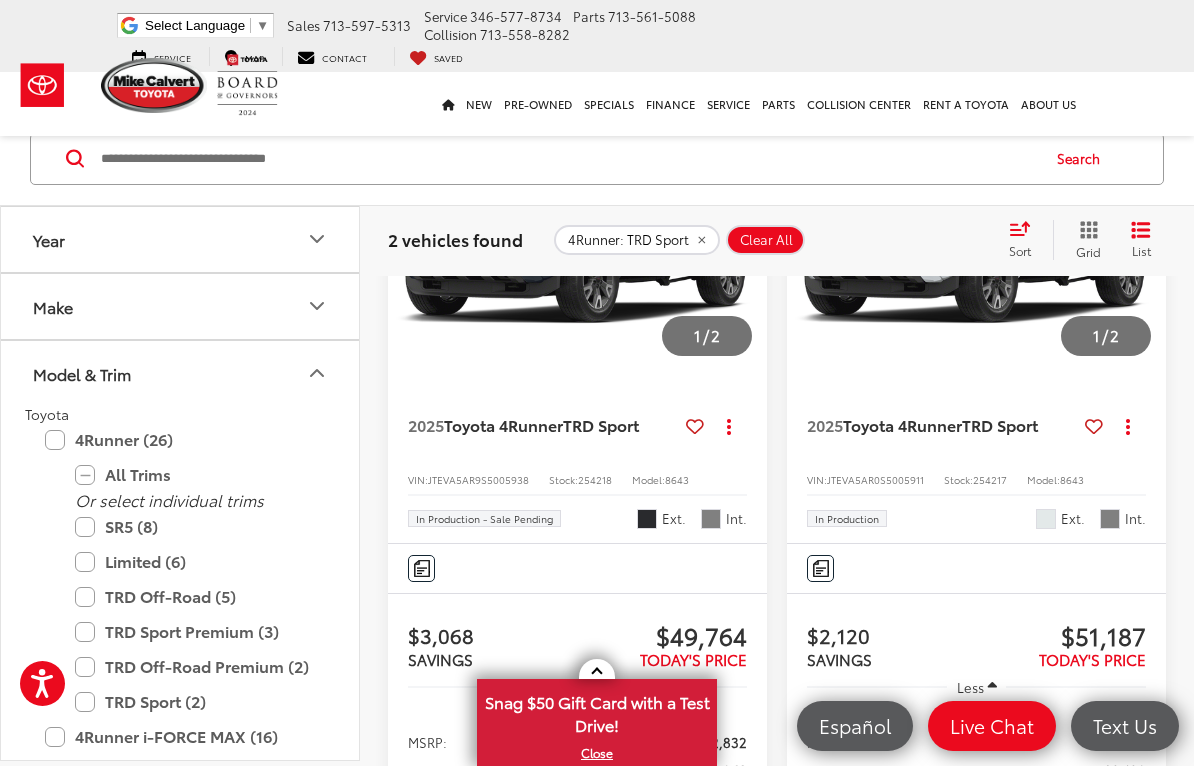 click on "4Runner (26)" at bounding box center (180, 440) 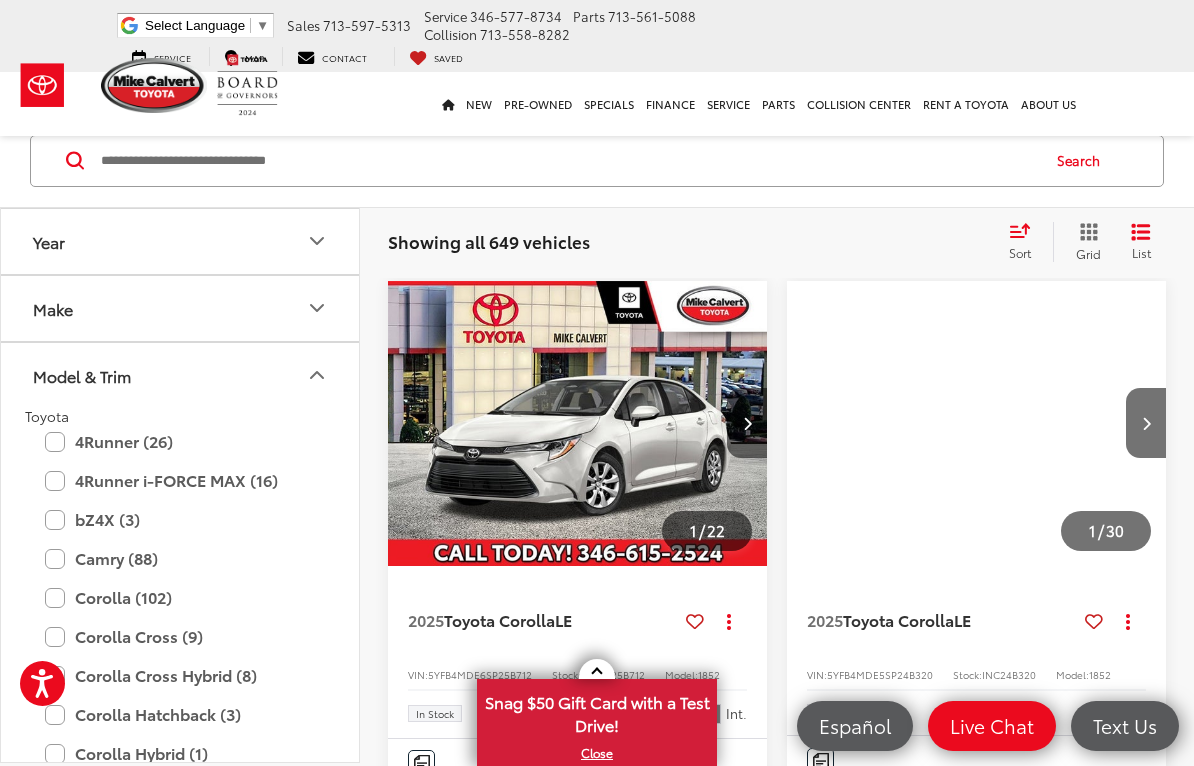 scroll, scrollTop: 536, scrollLeft: 0, axis: vertical 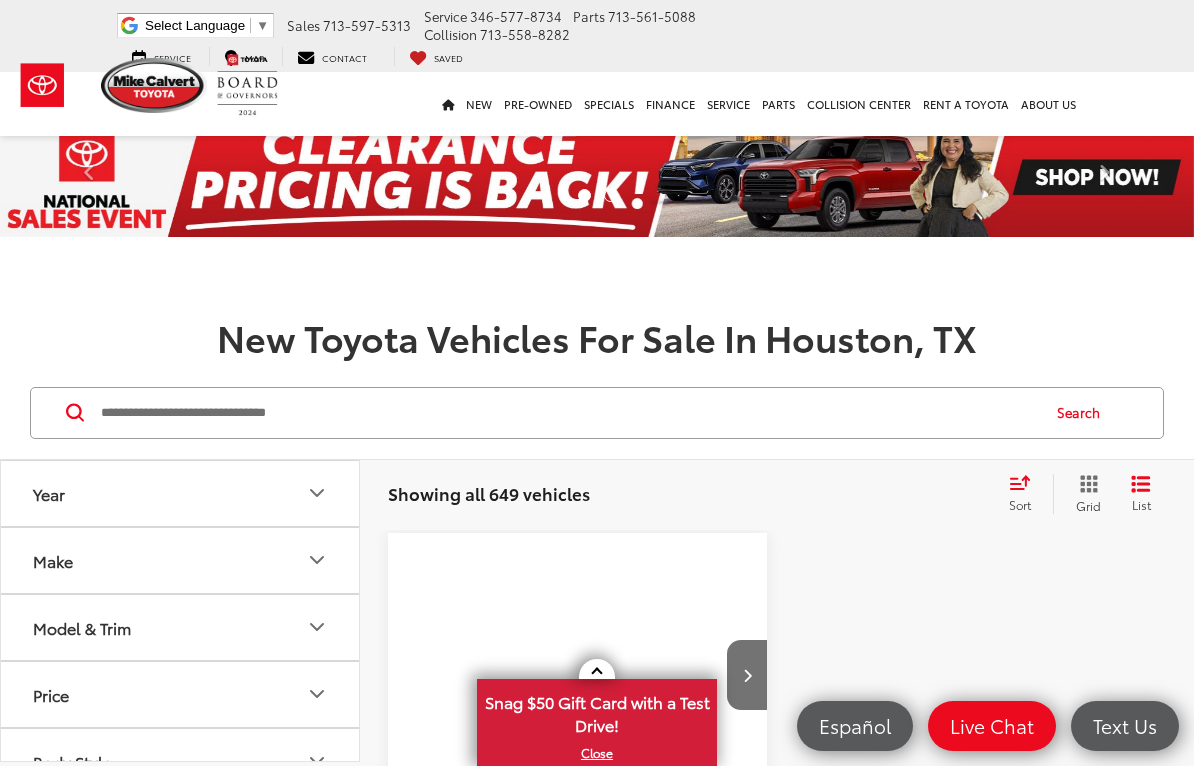 click on "Model & Trim" at bounding box center (181, 627) 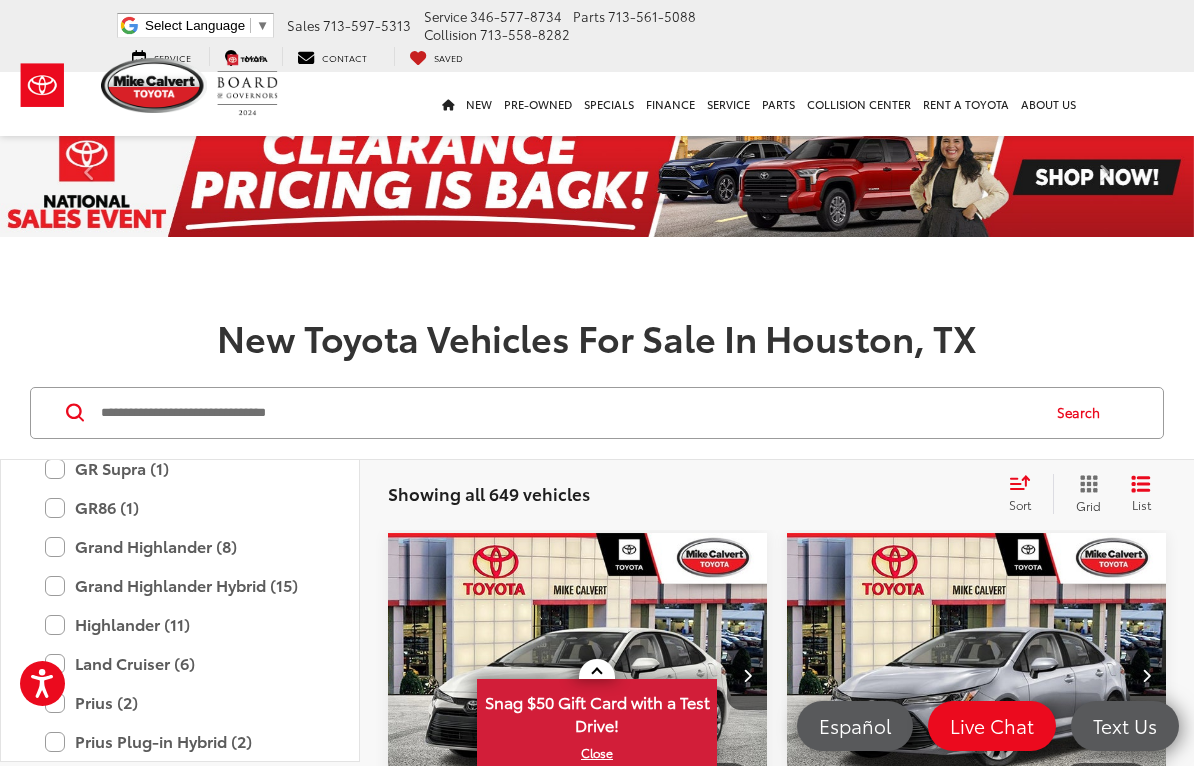 scroll, scrollTop: 0, scrollLeft: 0, axis: both 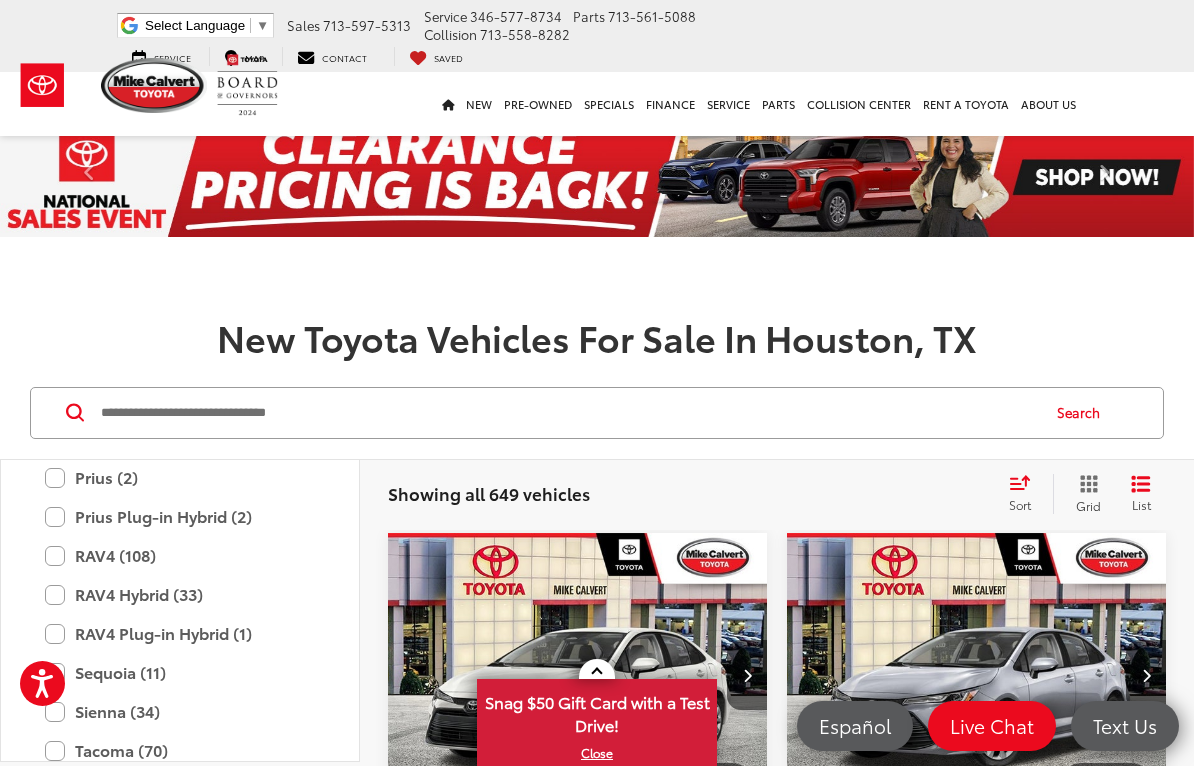 click on "RAV4 (108)" at bounding box center (180, 555) 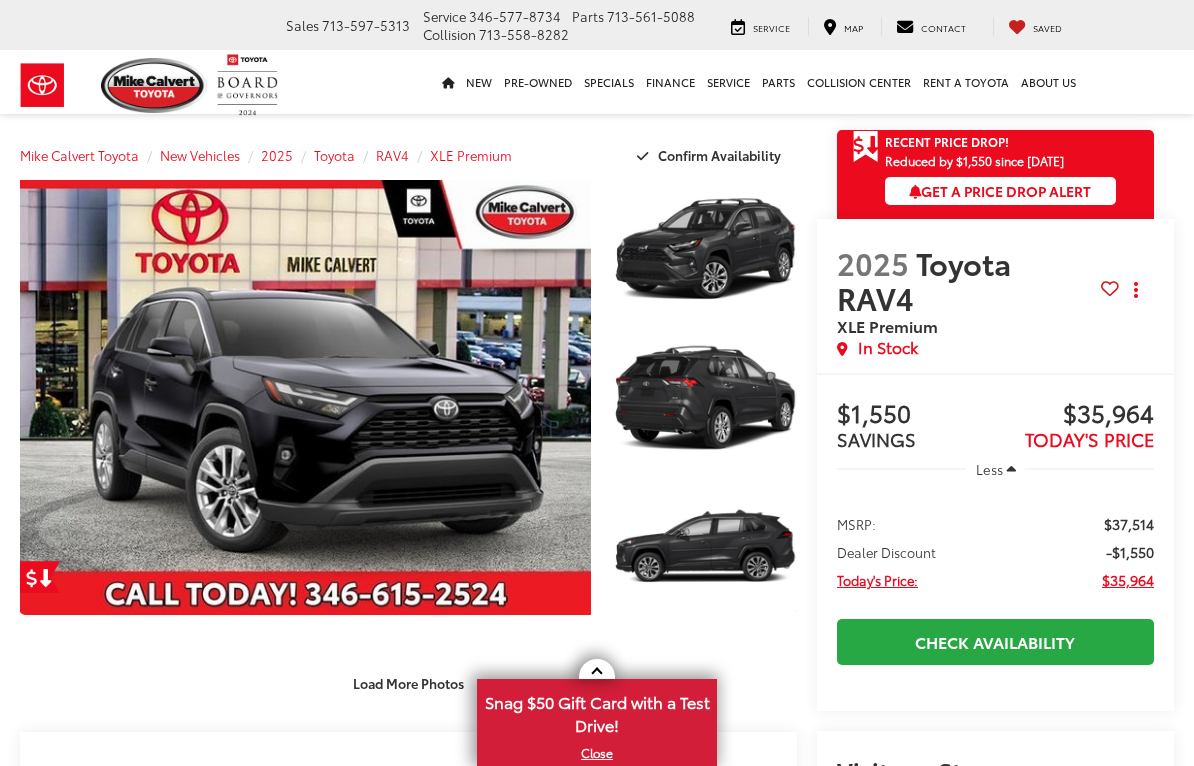 scroll, scrollTop: 0, scrollLeft: 0, axis: both 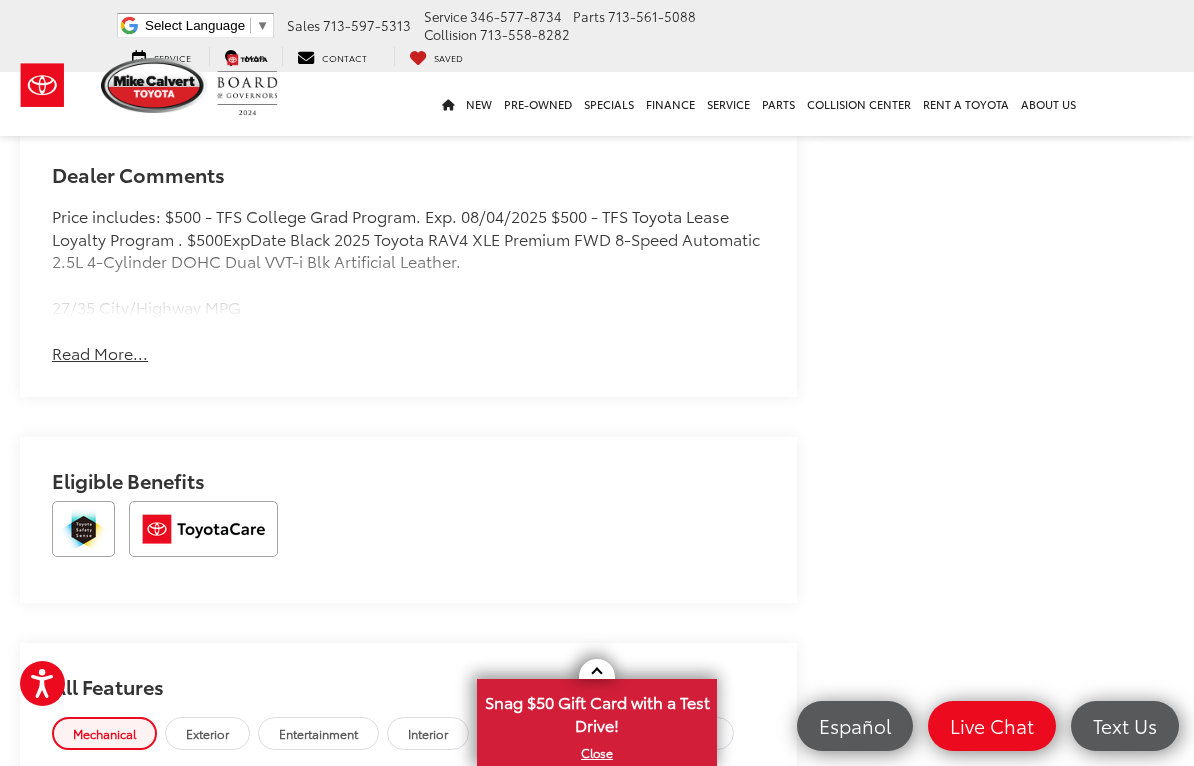 click on "Read More..." at bounding box center (100, 353) 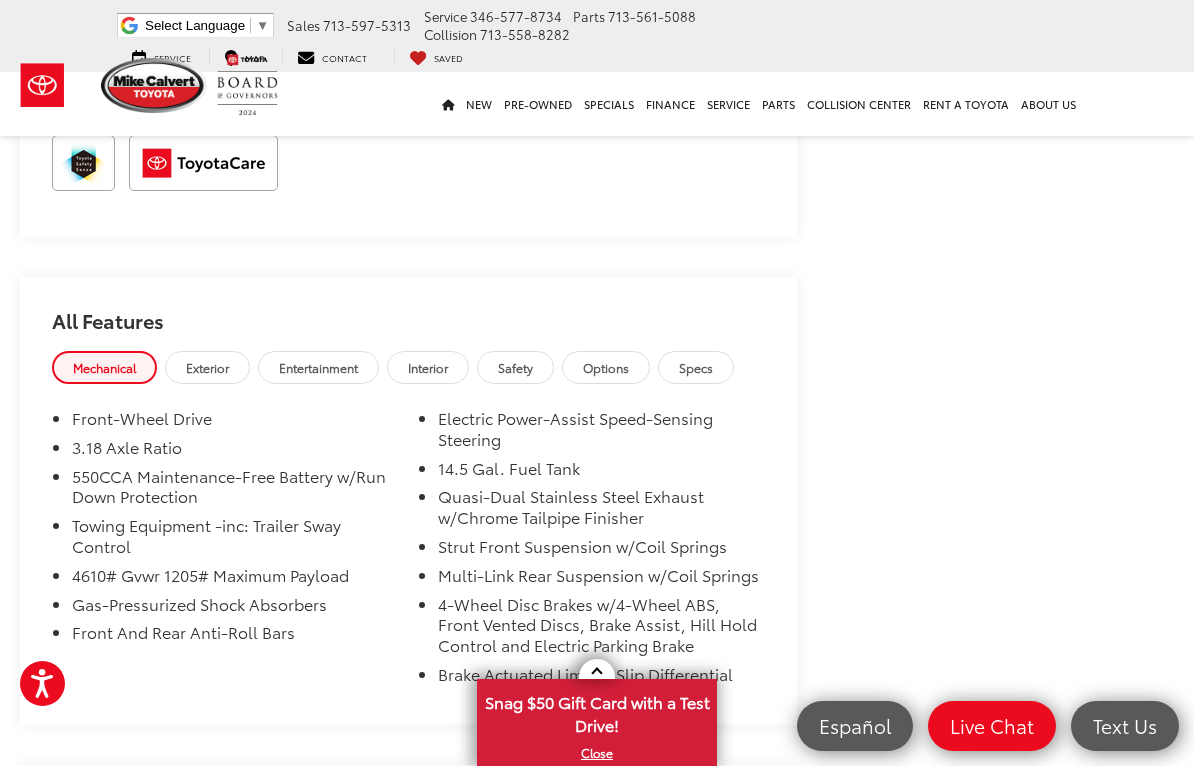 scroll, scrollTop: 1947, scrollLeft: 0, axis: vertical 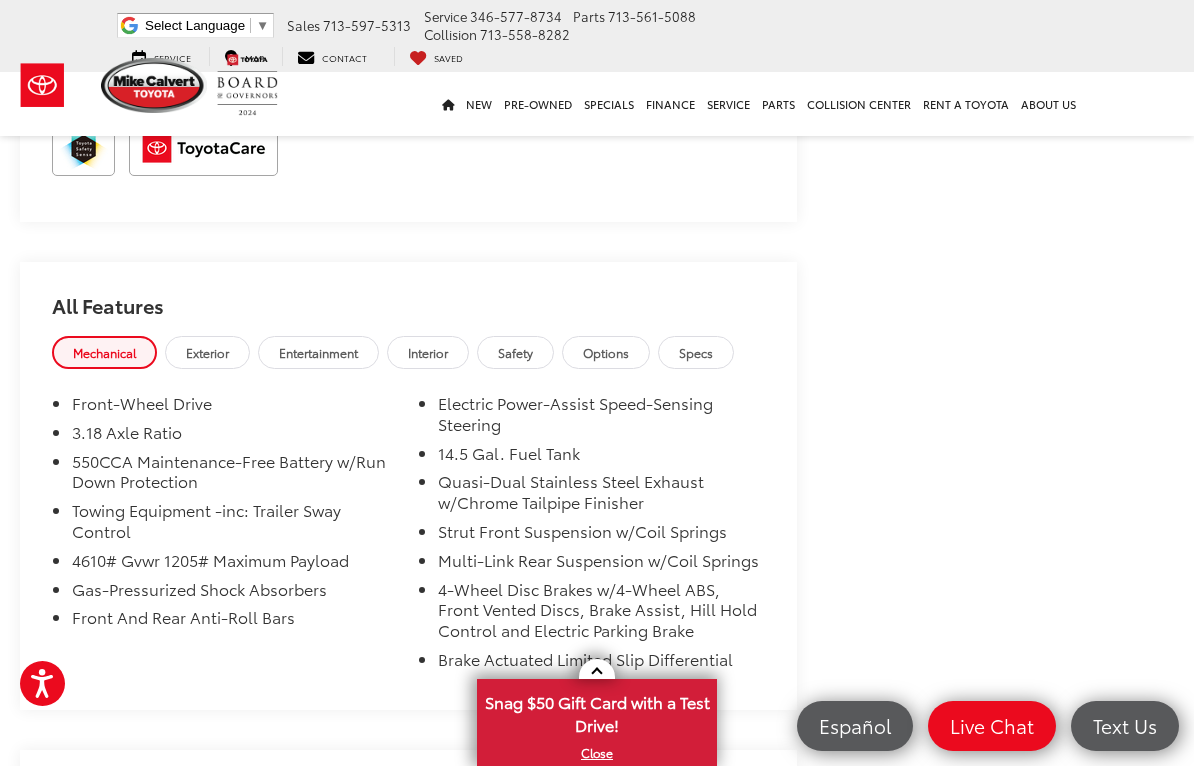 click on "Options" at bounding box center (606, 352) 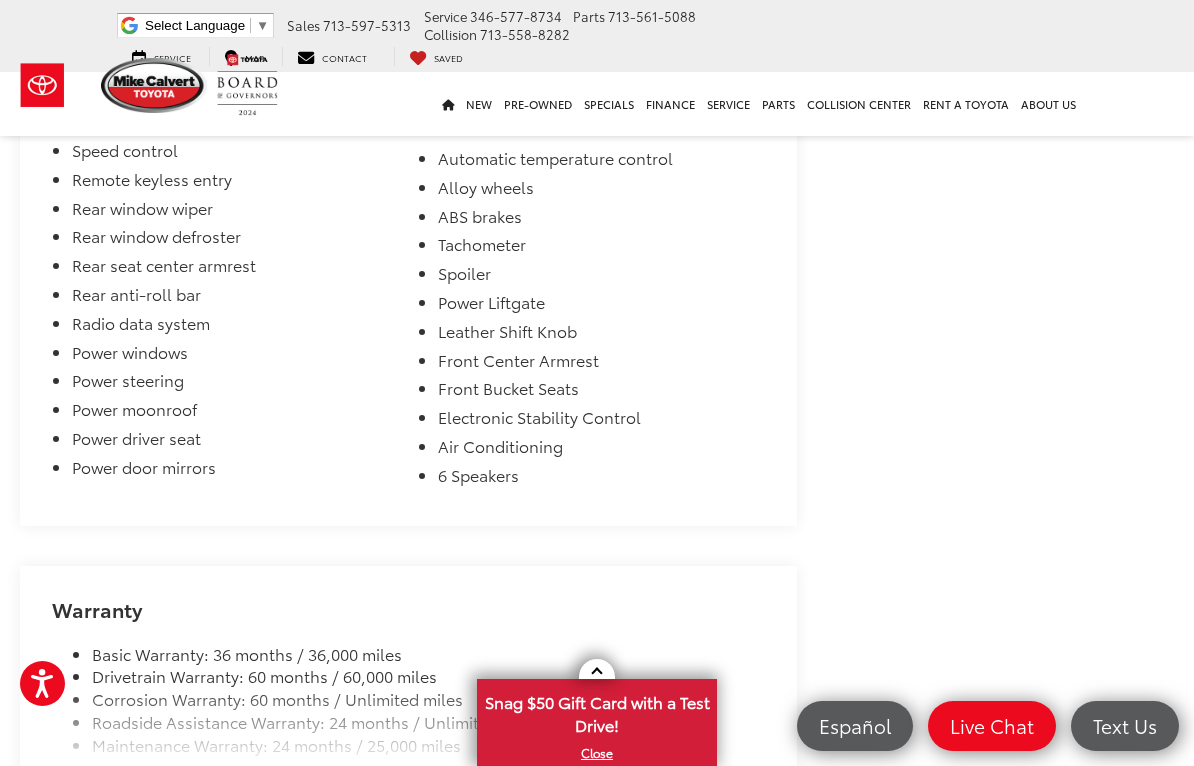 scroll, scrollTop: 2894, scrollLeft: 0, axis: vertical 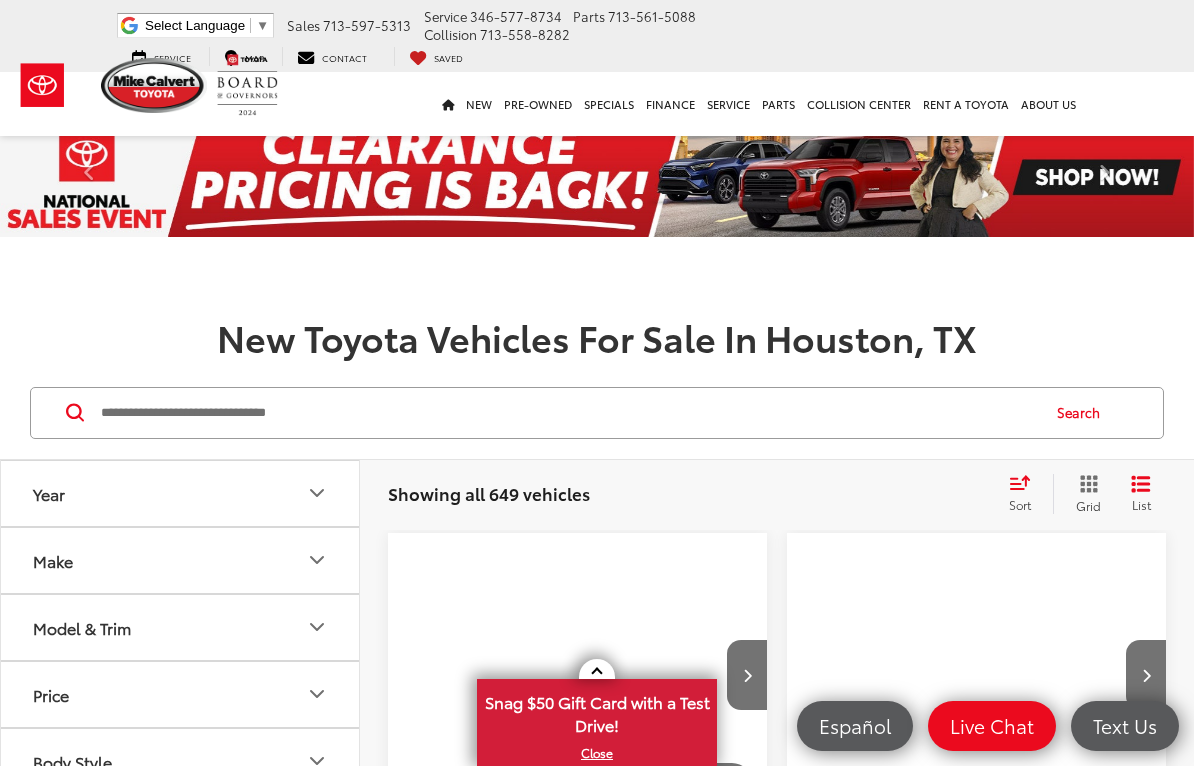 click on "Model & Trim" at bounding box center (181, 627) 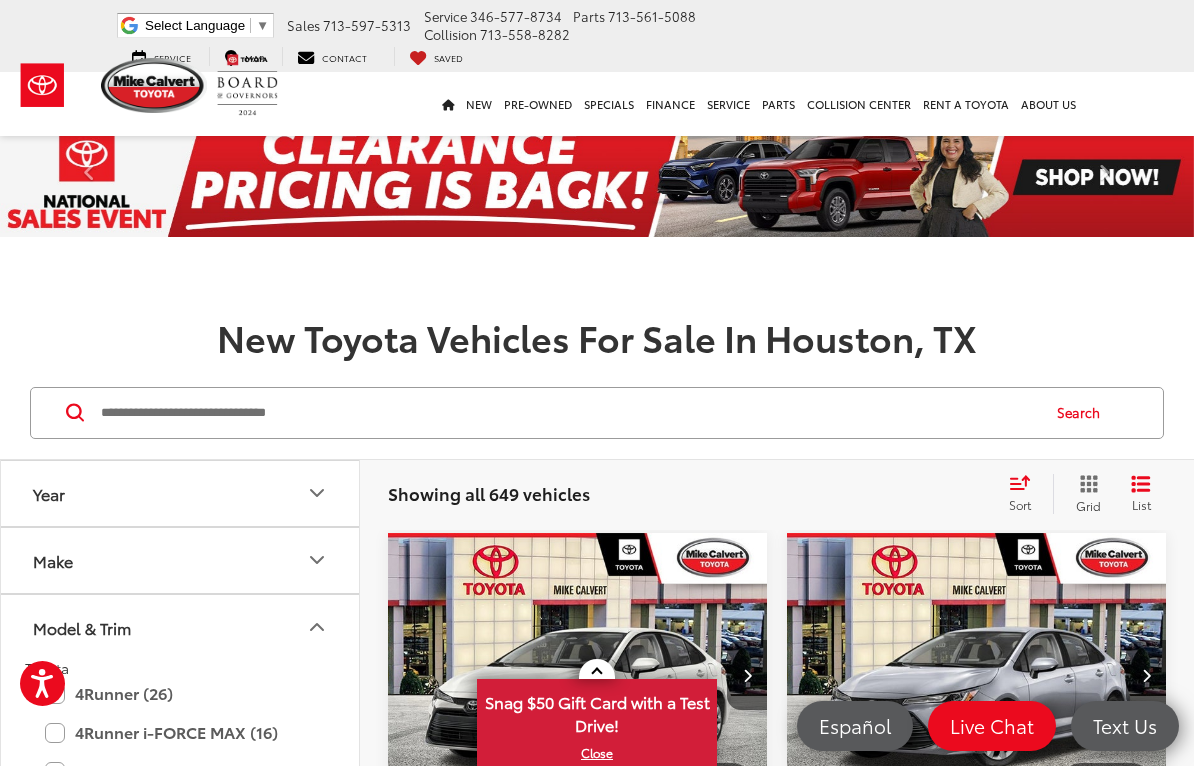 scroll, scrollTop: 190, scrollLeft: 0, axis: vertical 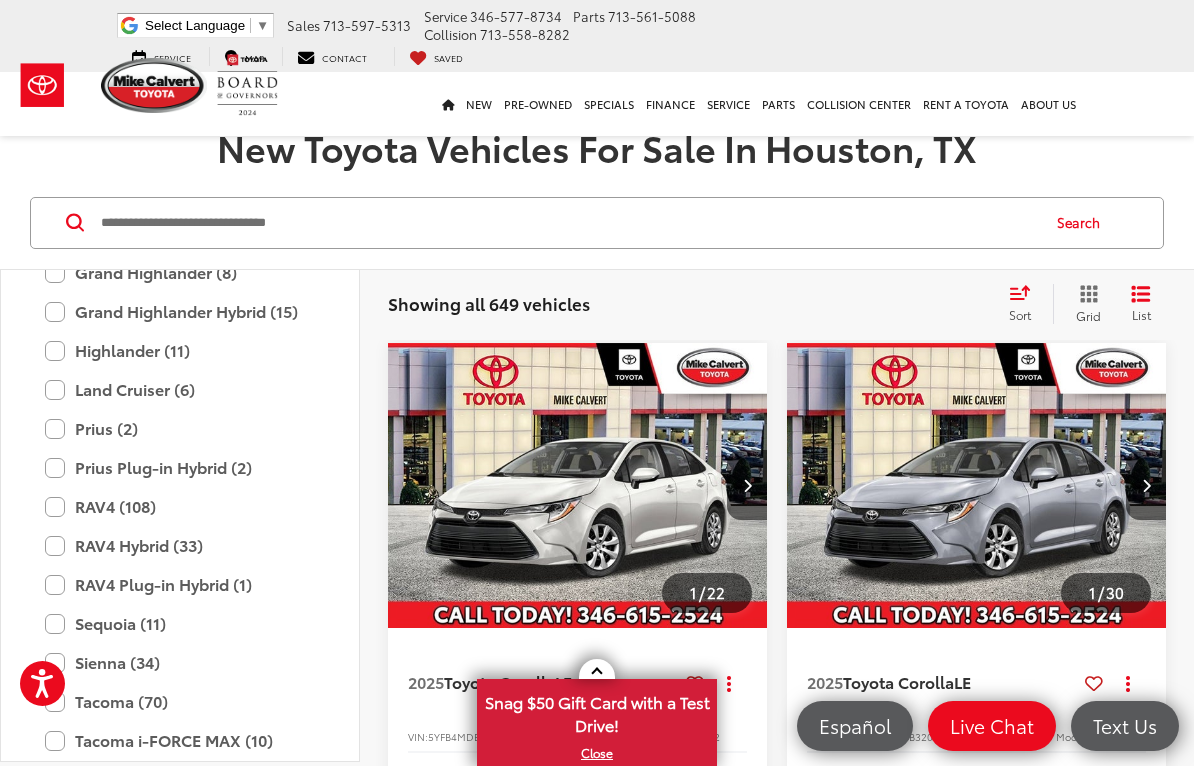 click on "RAV4 (108)" at bounding box center (180, 506) 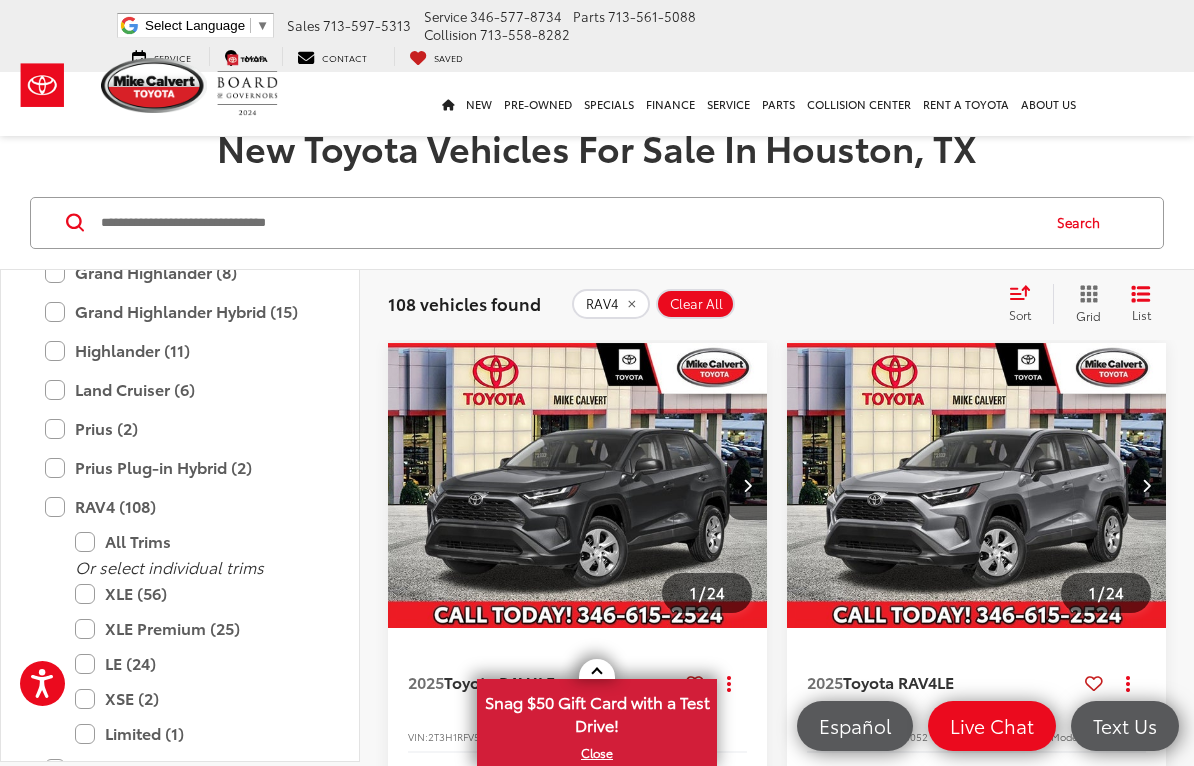 click on "XLE (56)" at bounding box center (195, 593) 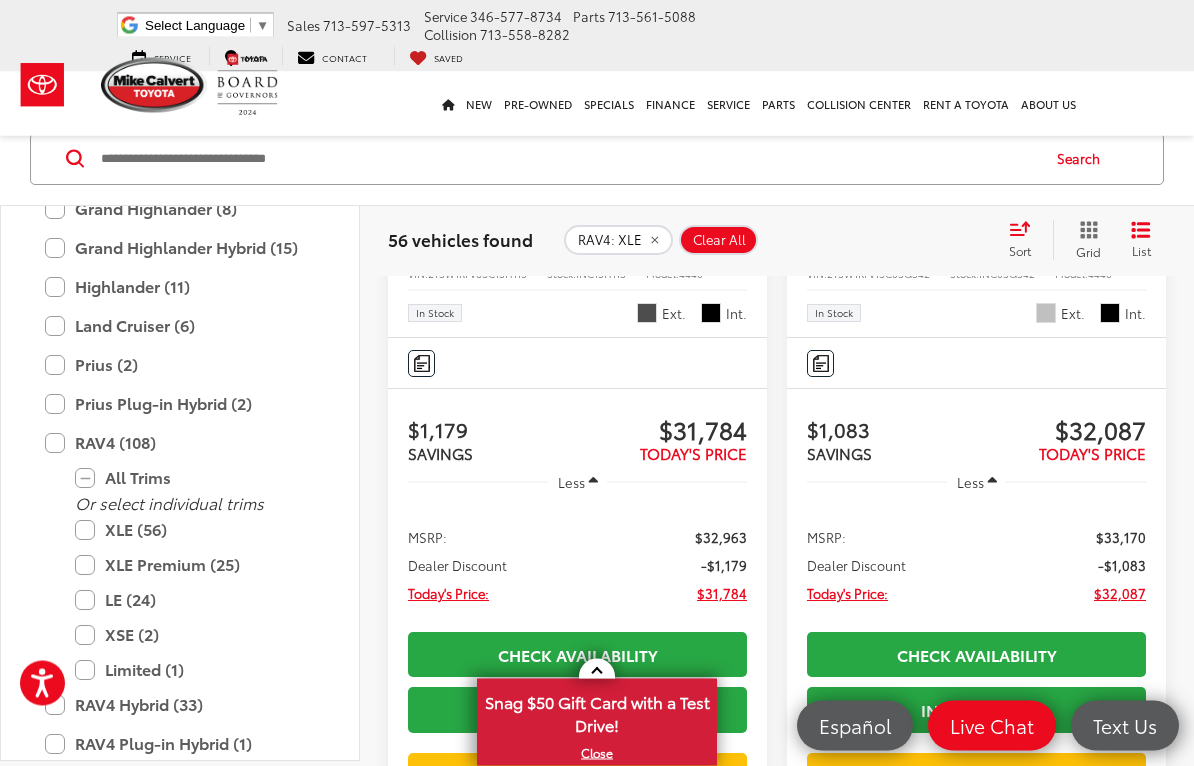 scroll, scrollTop: 1797, scrollLeft: 0, axis: vertical 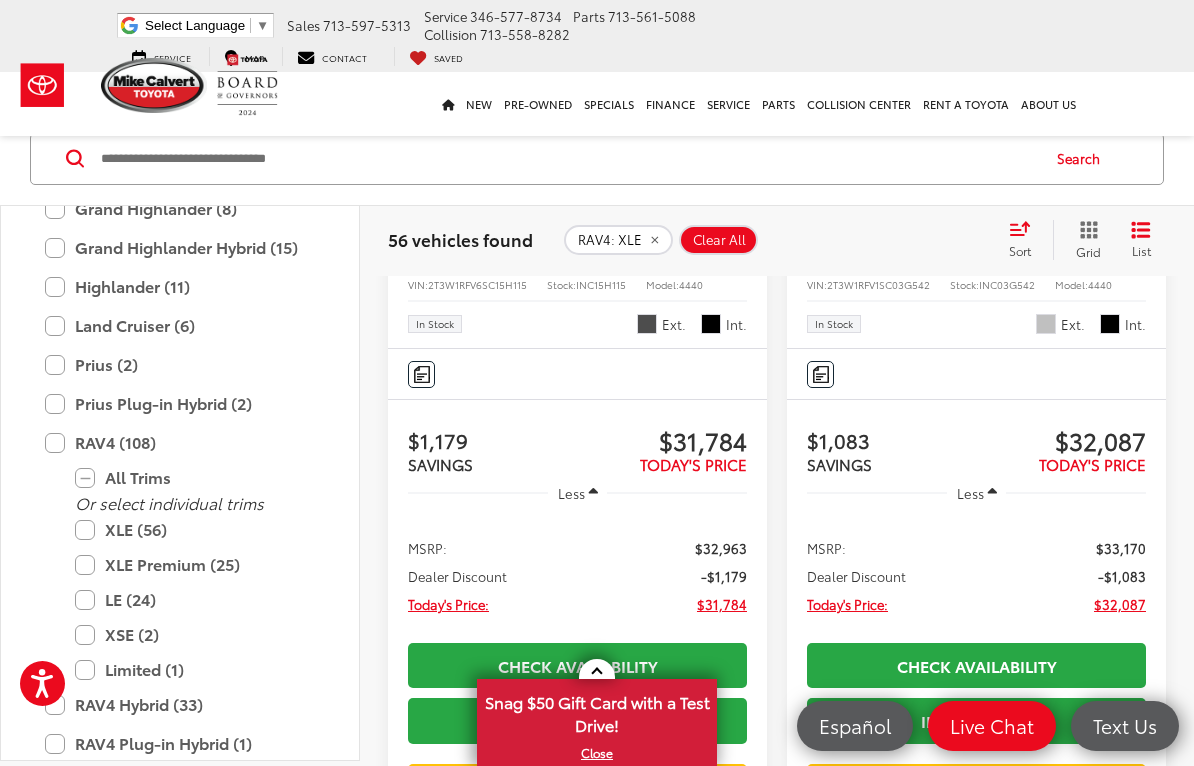 click at bounding box center [821, 374] 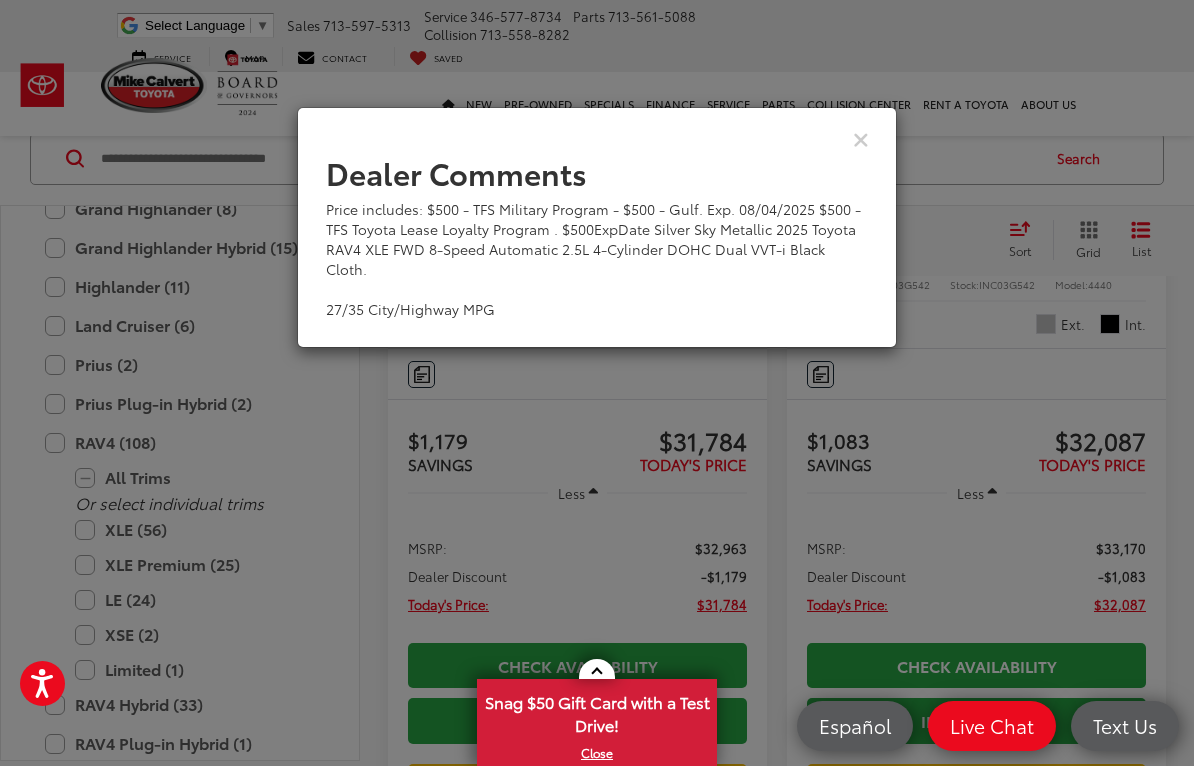 click on "Dealer Comments Price includes: $500 - TFS Military Program - $500 - Gulf. Exp. 08/04/2025 $500 - TFS Toyota Lease Loyalty Program . $500ExpDate   Silver Sky Metallic 2025 Toyota RAV4 XLE FWD 8-Speed Automatic 2.5L 4-Cylinder DOHC Dual VVT-i Black Cloth. 27/35 City/Highway MPG" 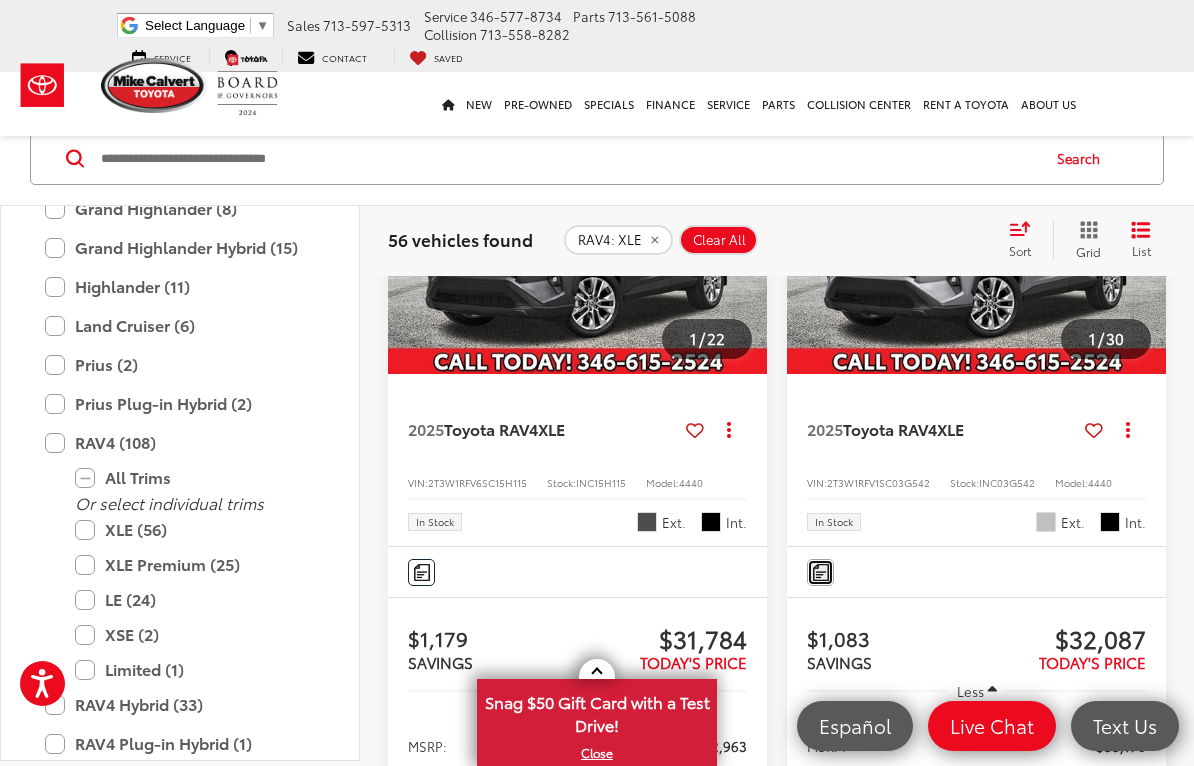 scroll, scrollTop: 1538, scrollLeft: 0, axis: vertical 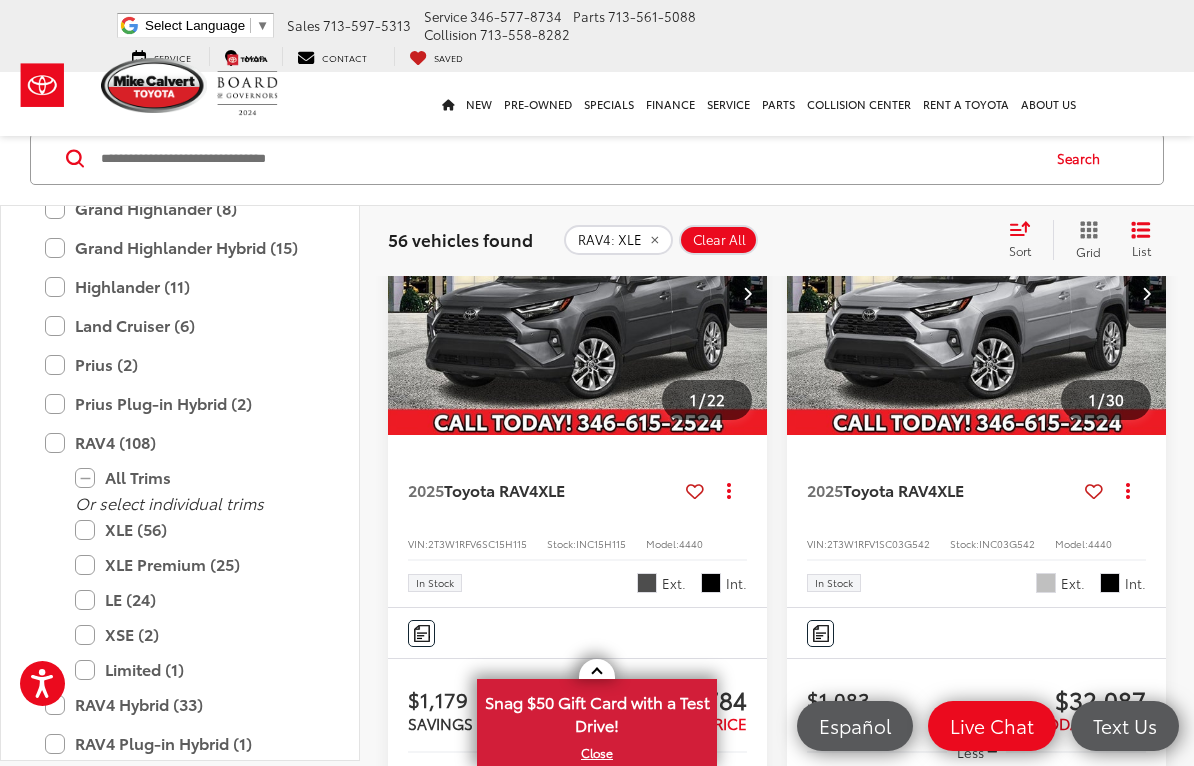 click at bounding box center (977, 293) 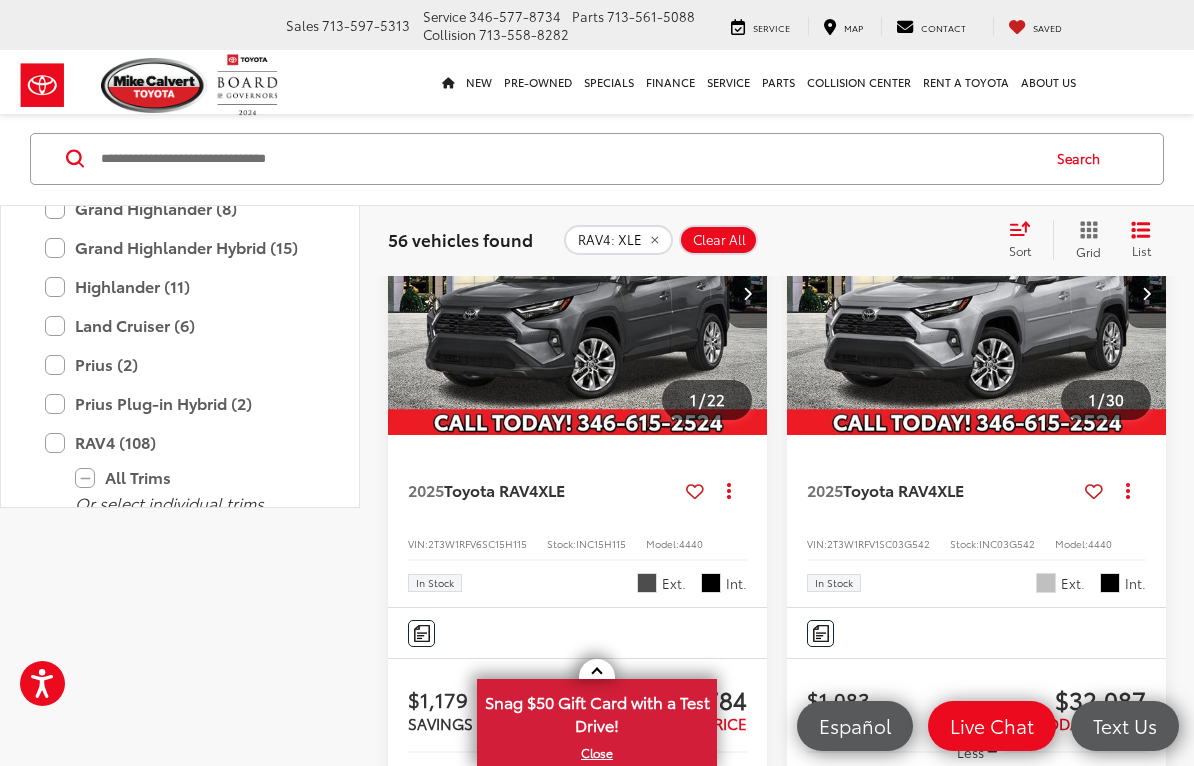 scroll, scrollTop: 1563, scrollLeft: 0, axis: vertical 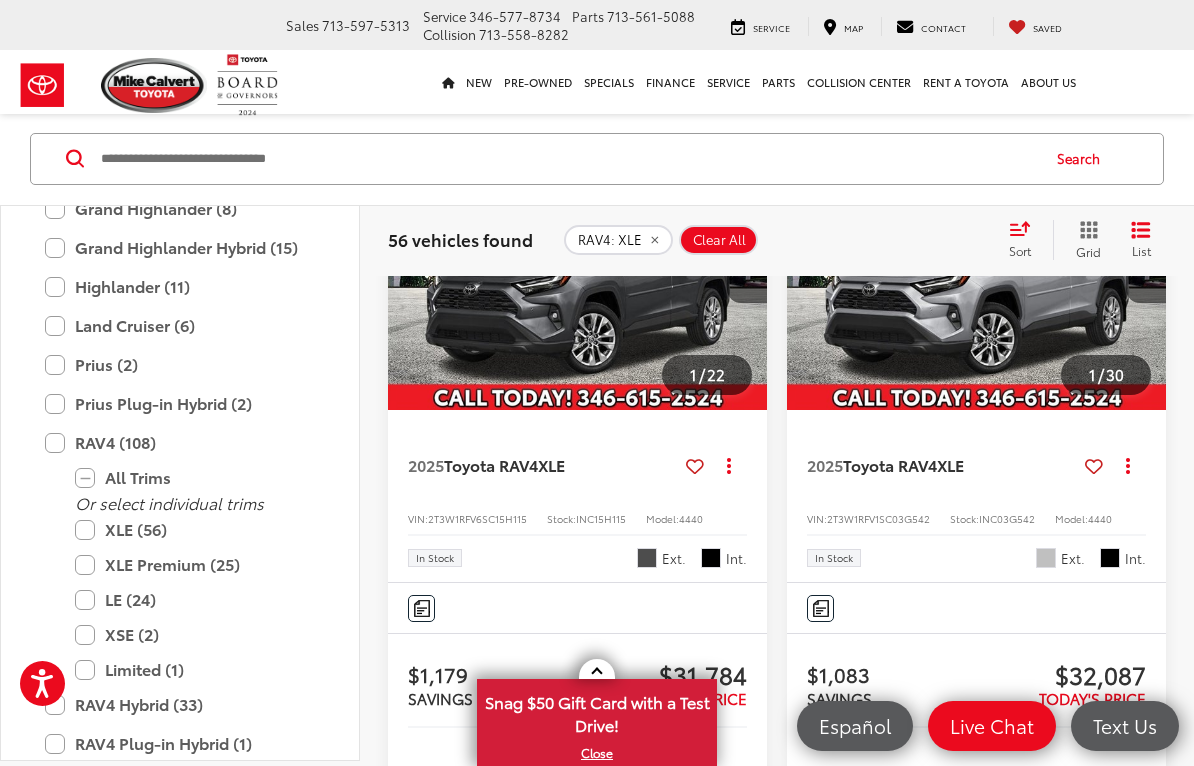 click on "XLE Premium (25)" at bounding box center (195, 565) 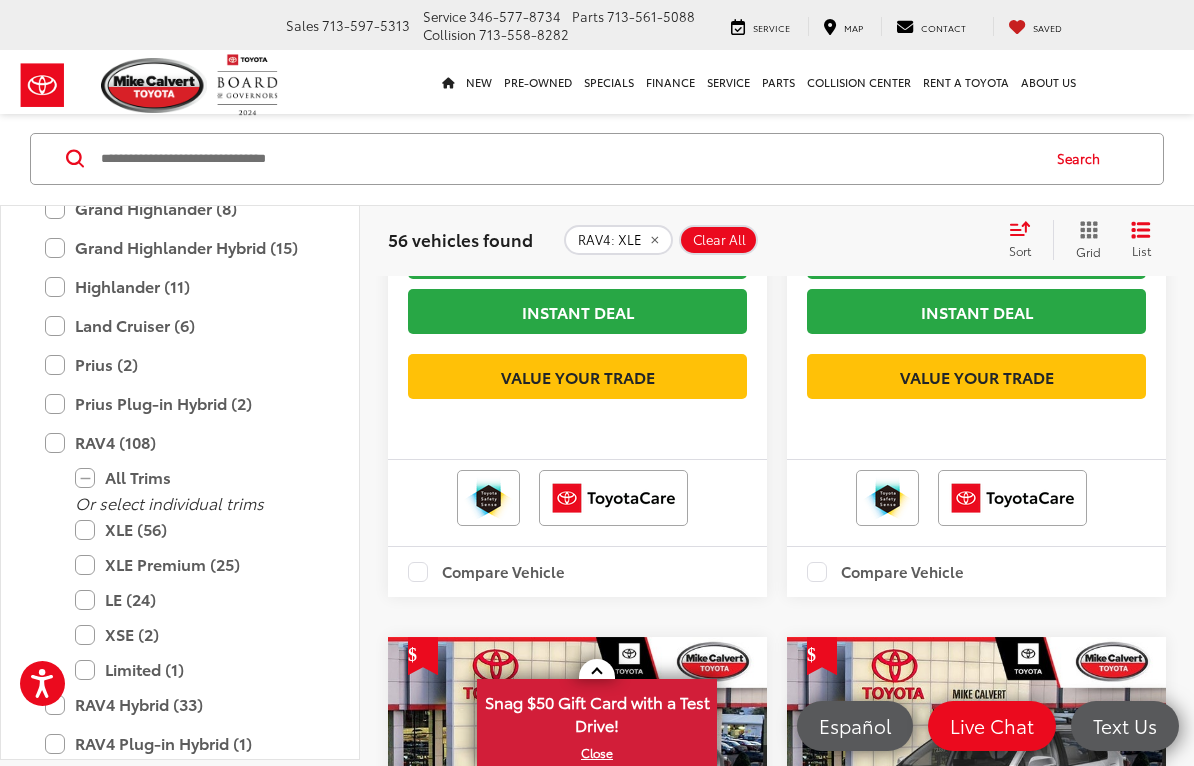 scroll, scrollTop: 252, scrollLeft: 0, axis: vertical 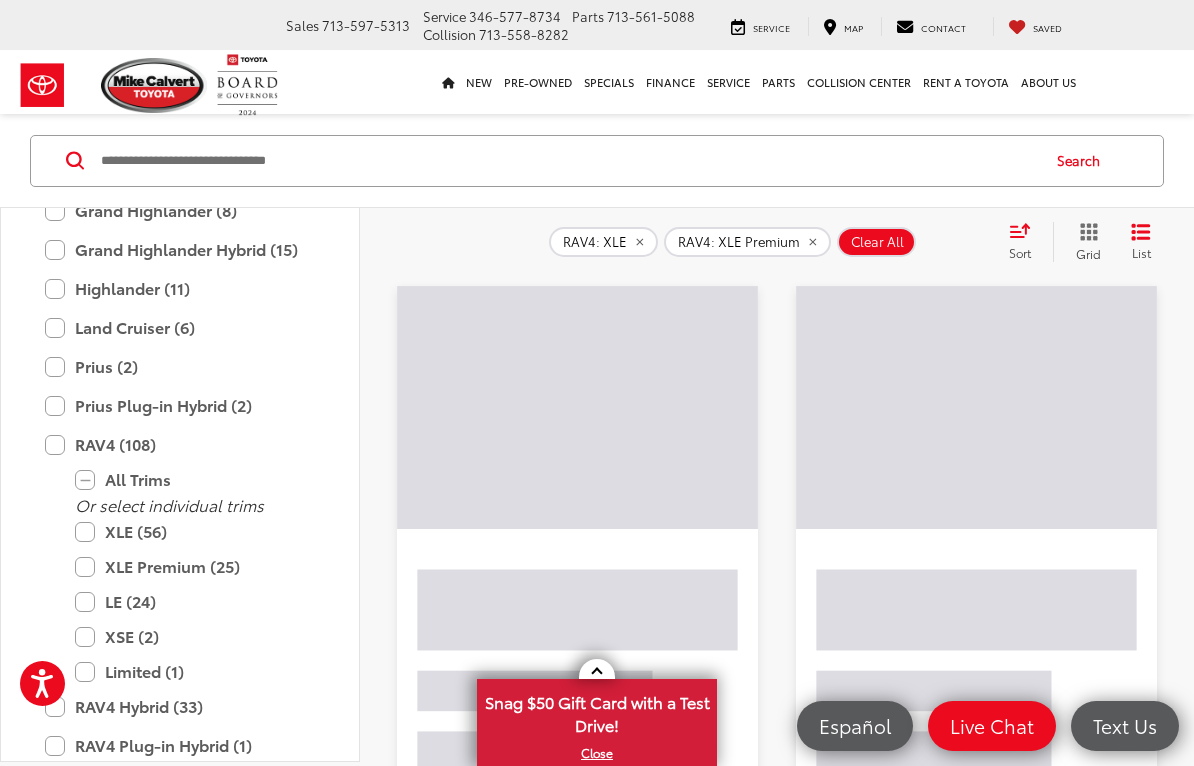 click on "XLE (56)" at bounding box center (195, 531) 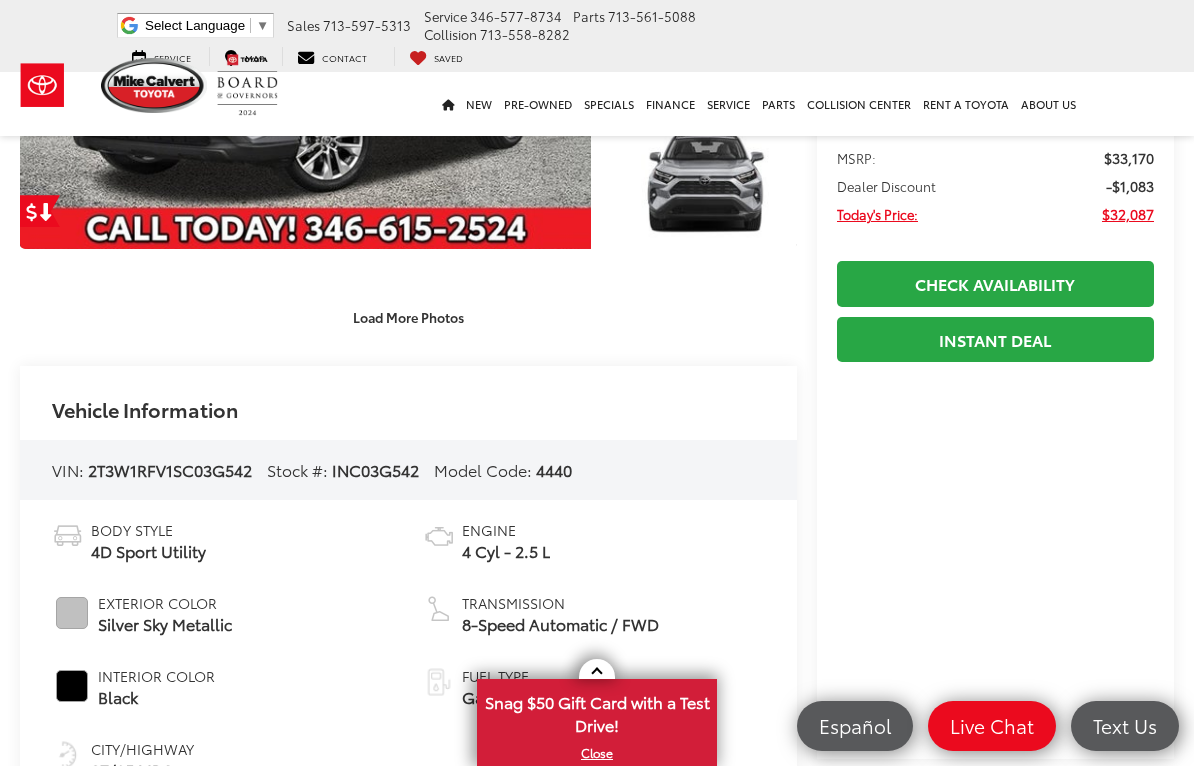 scroll, scrollTop: 1111, scrollLeft: 0, axis: vertical 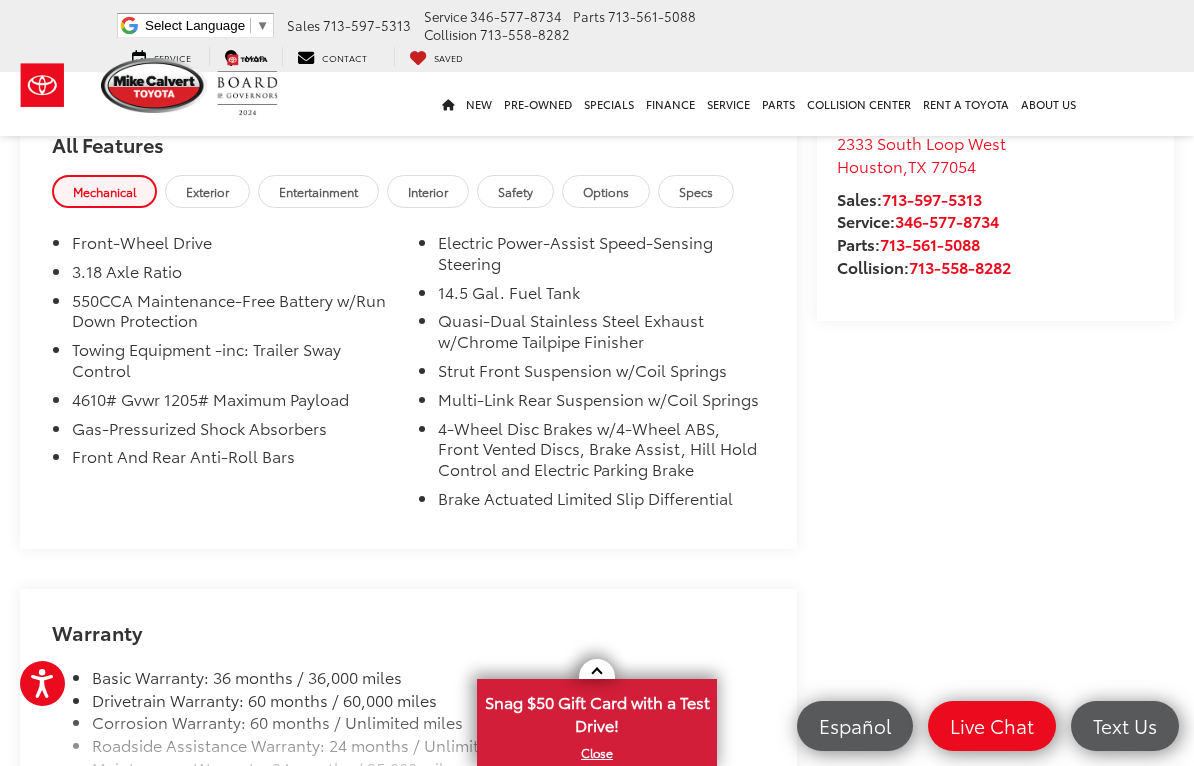 click on "Options" at bounding box center (606, 191) 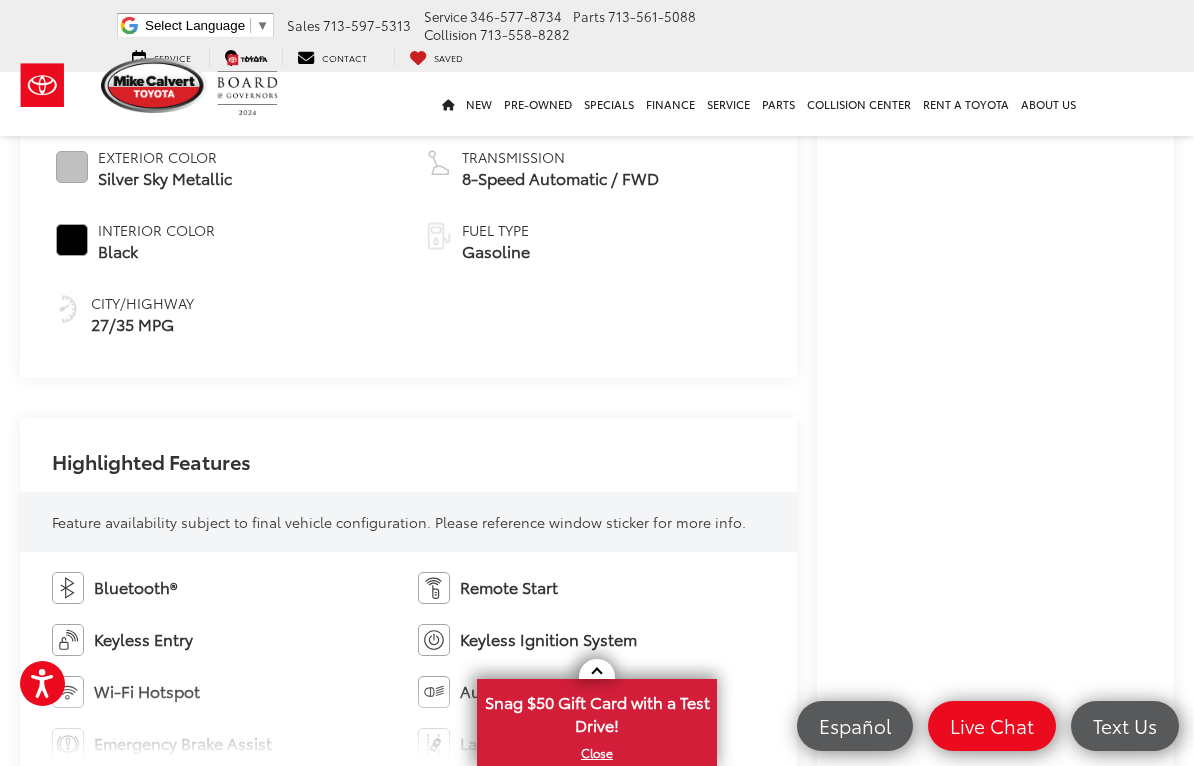 scroll, scrollTop: 810, scrollLeft: 0, axis: vertical 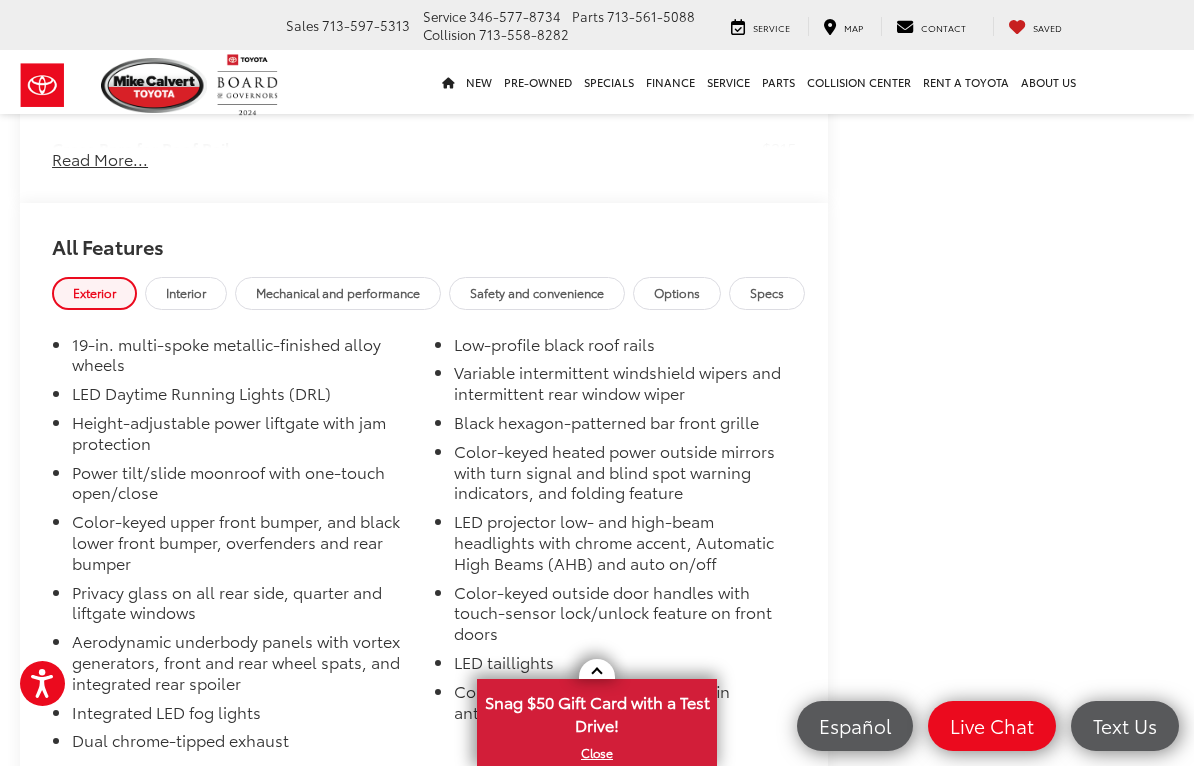 click on "All Features" at bounding box center [424, 240] 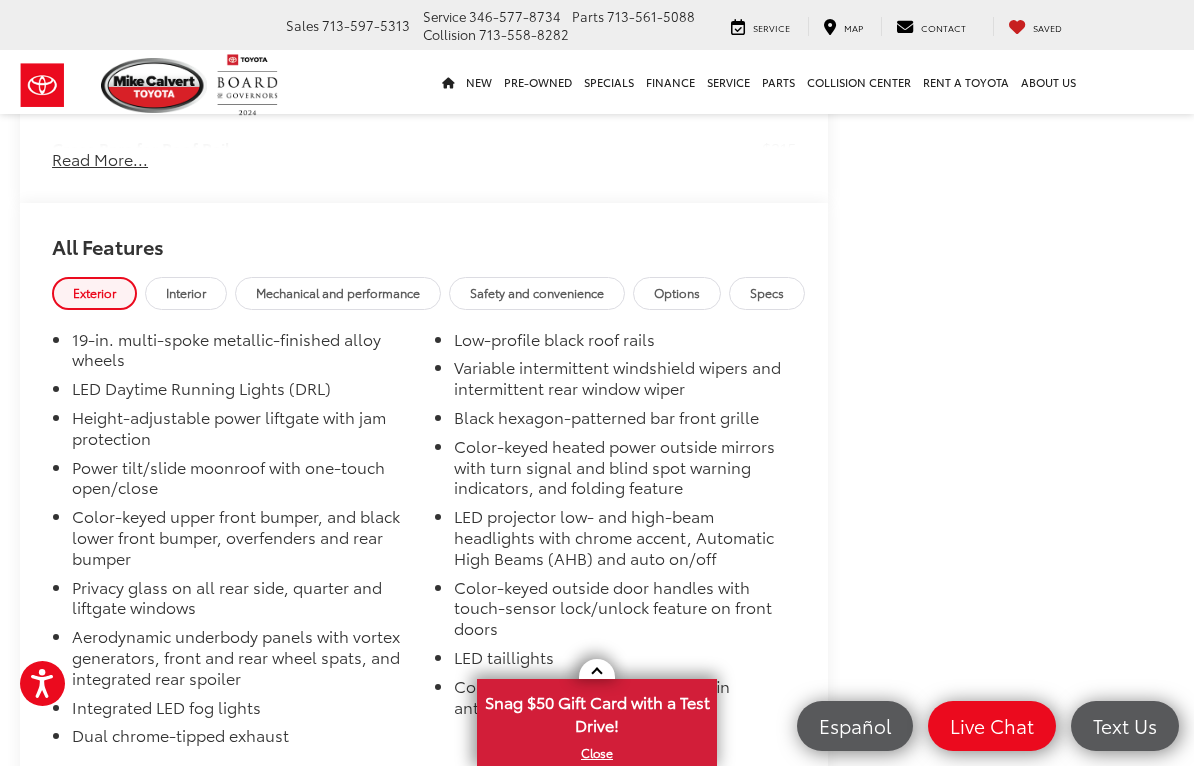click on "Options" at bounding box center (677, 292) 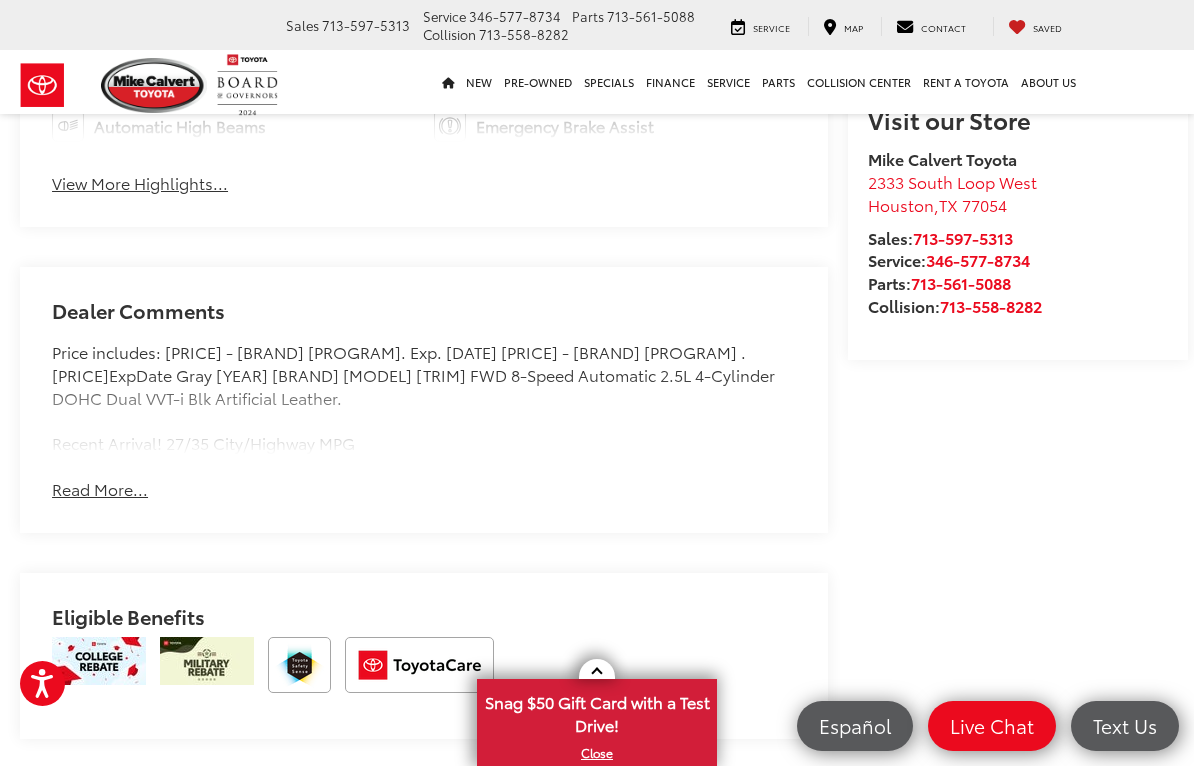 scroll, scrollTop: 1460, scrollLeft: 0, axis: vertical 